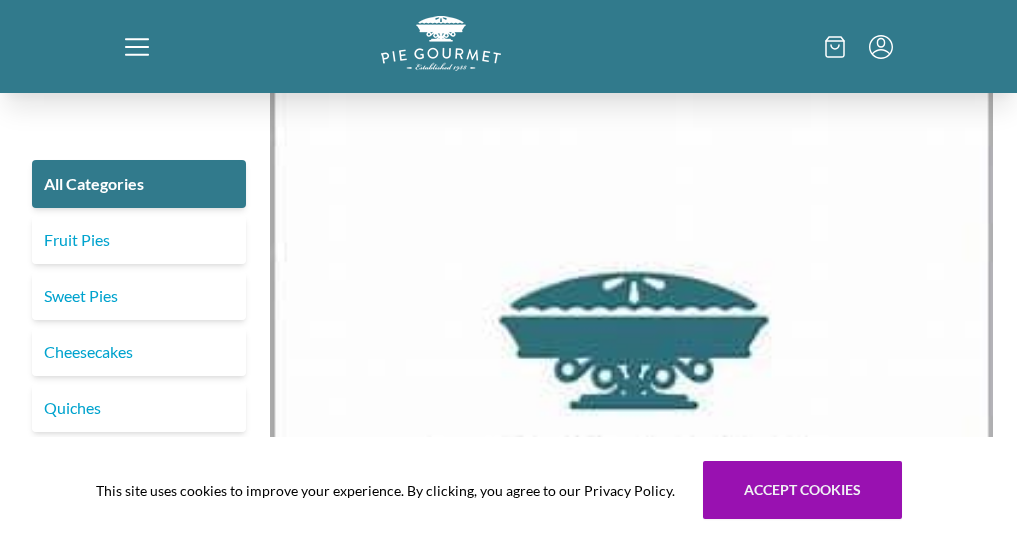 scroll, scrollTop: 41, scrollLeft: 0, axis: vertical 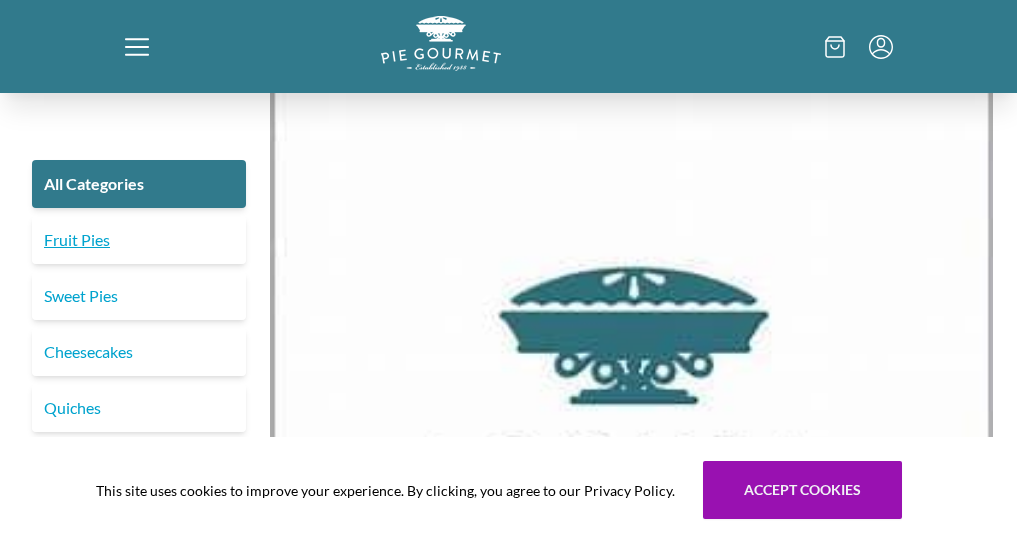 click on "Fruit Pies" at bounding box center [139, 240] 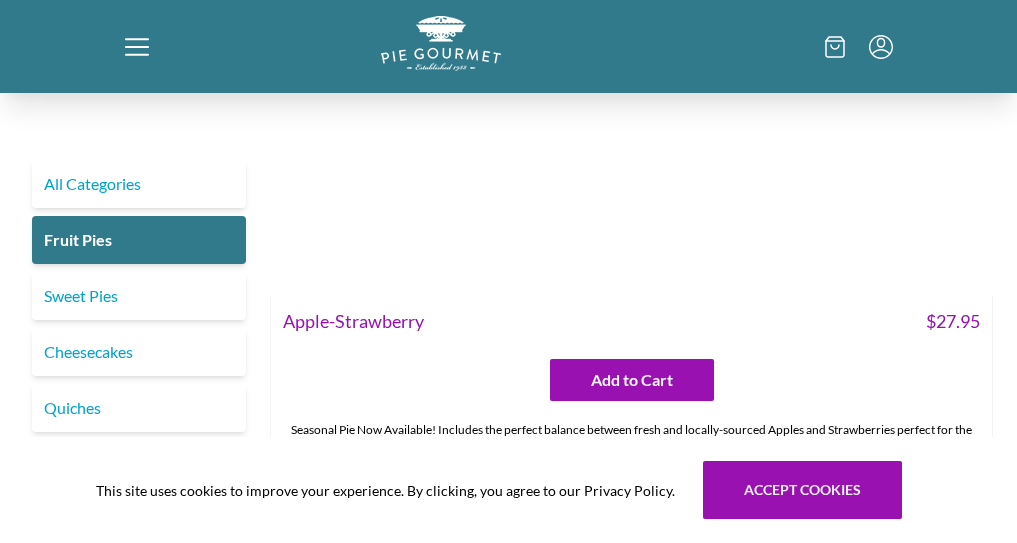 scroll, scrollTop: 602, scrollLeft: 0, axis: vertical 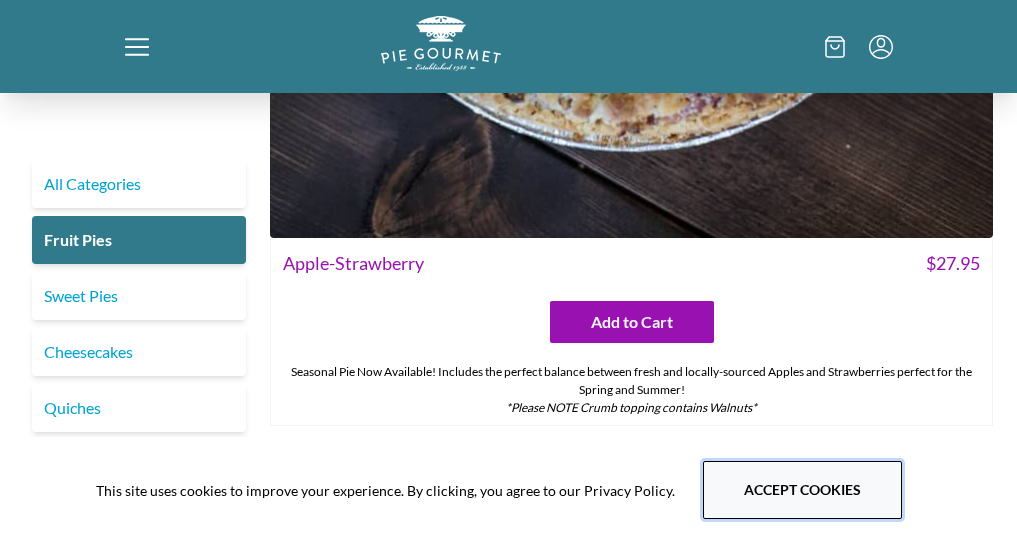 click on "Accept cookies" at bounding box center (802, 490) 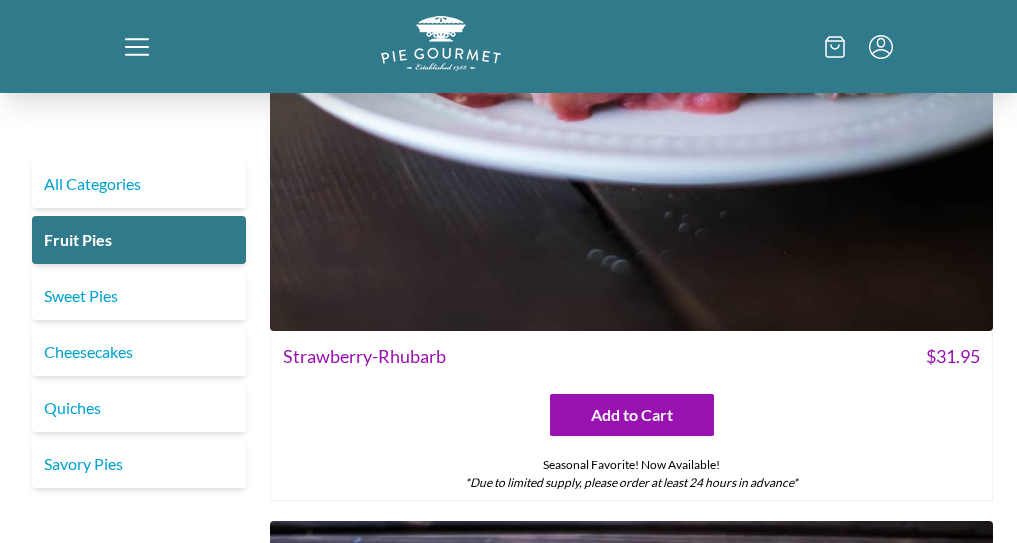 scroll, scrollTop: 1447, scrollLeft: 0, axis: vertical 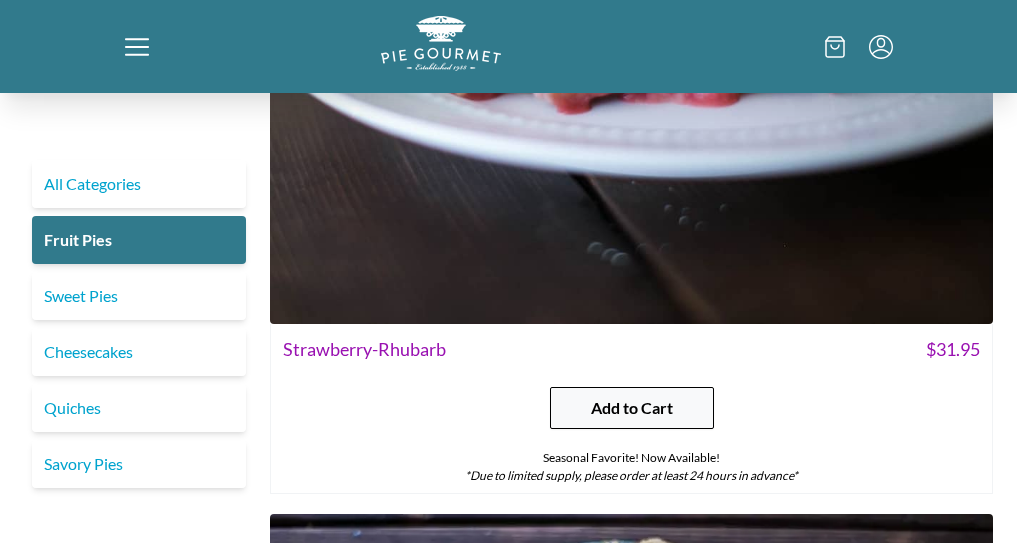 click on "Add to Cart" at bounding box center [632, 408] 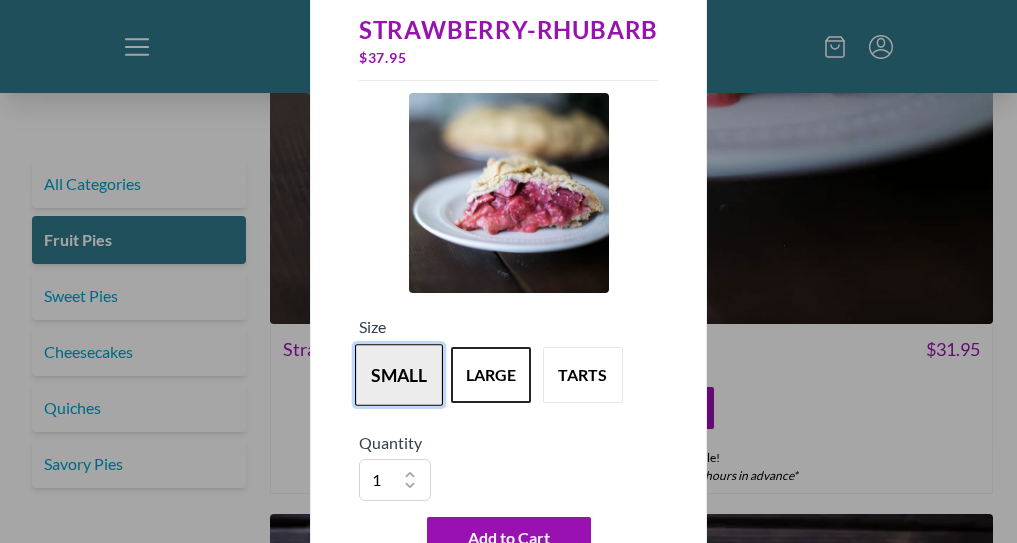 click on "small" at bounding box center (399, 375) 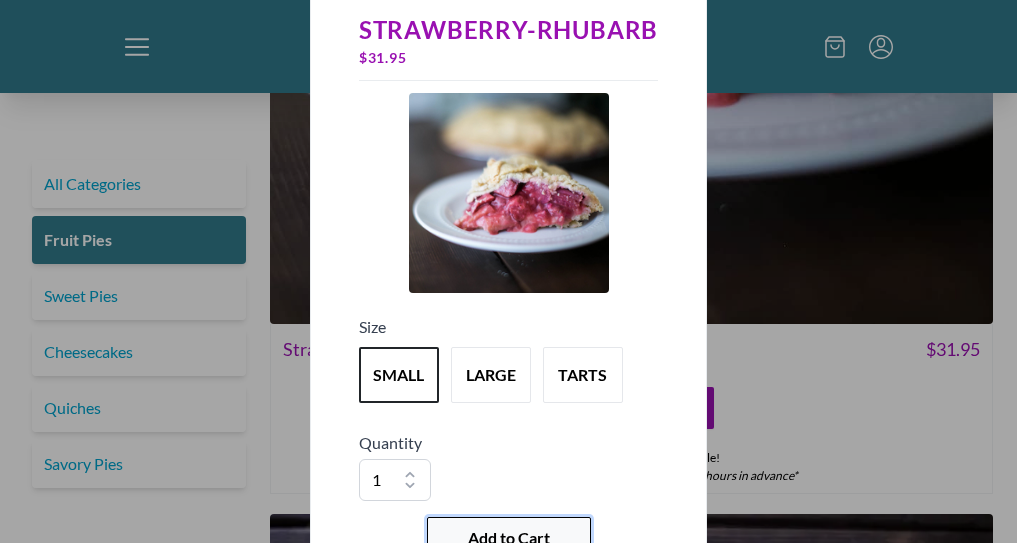 click on "Add to Cart" at bounding box center (509, 538) 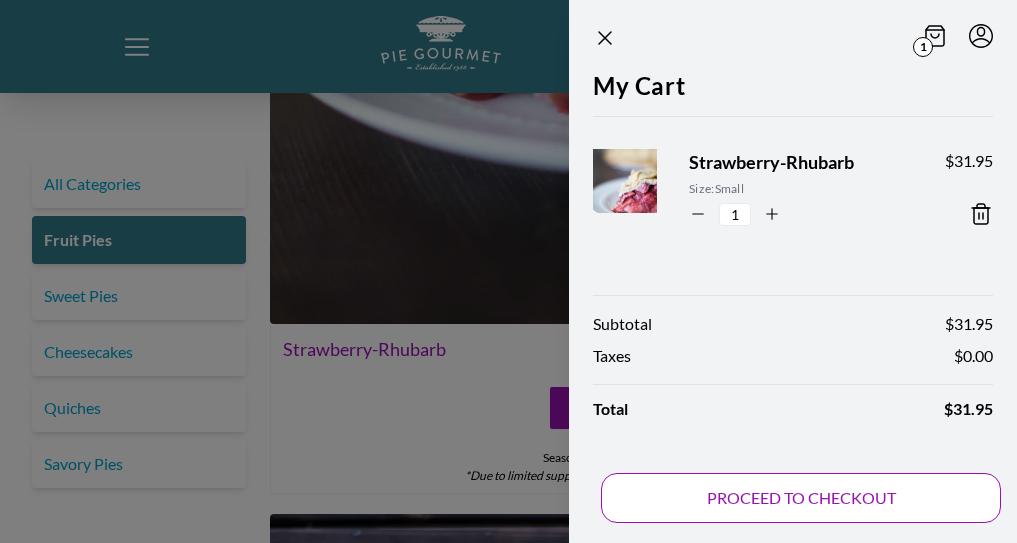 click on "PROCEED TO CHECKOUT" at bounding box center [801, 498] 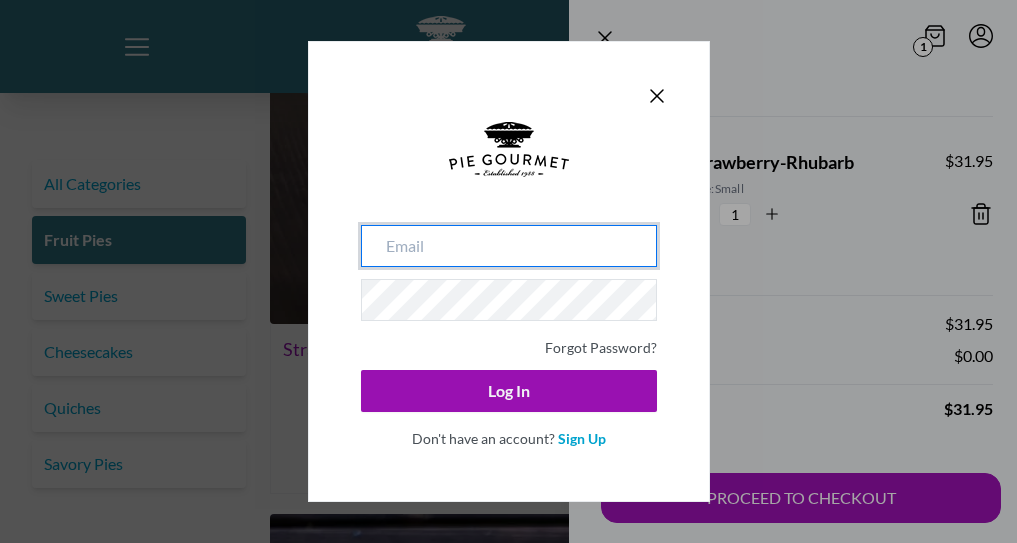 click at bounding box center [509, 246] 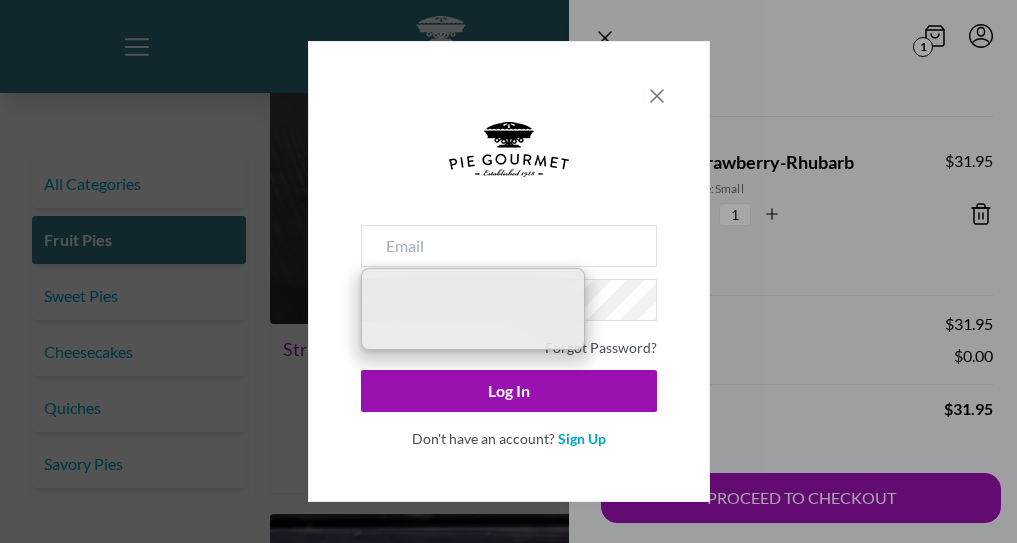 click 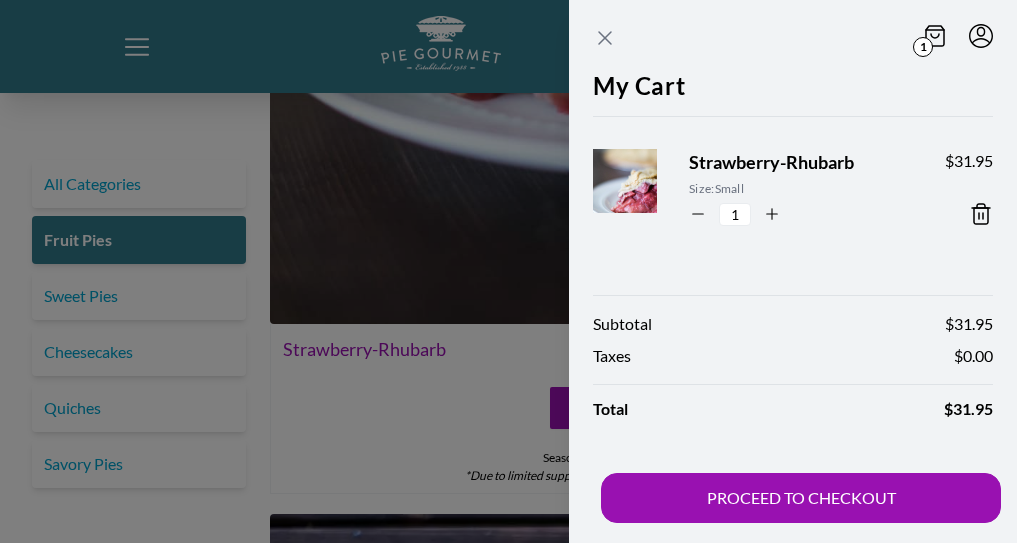 click 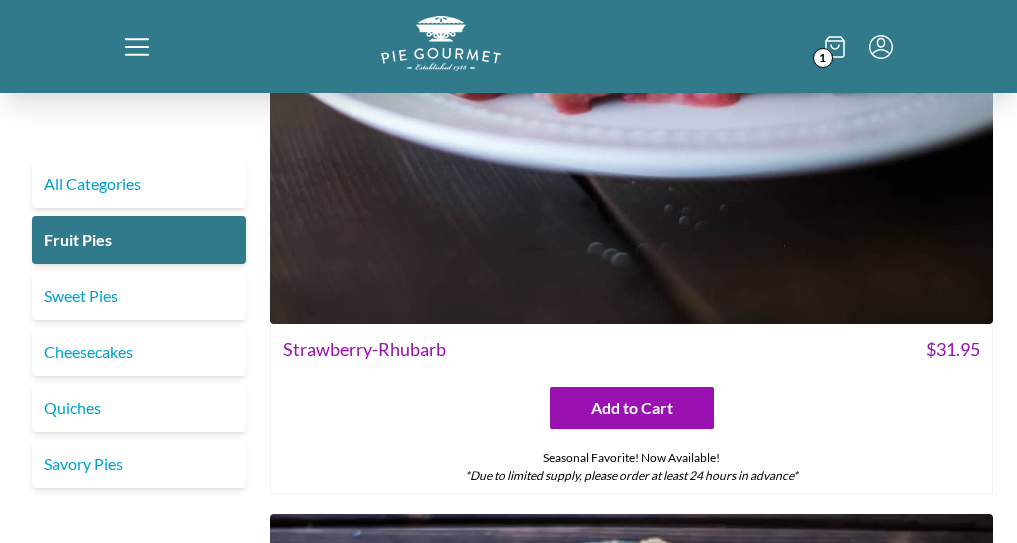 click at bounding box center (441, 43) 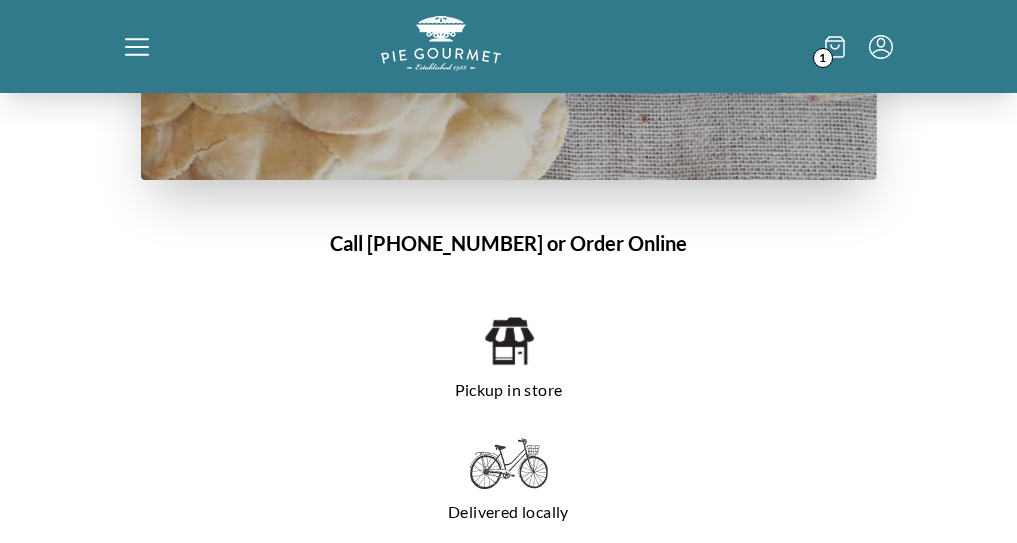 scroll, scrollTop: 1597, scrollLeft: 0, axis: vertical 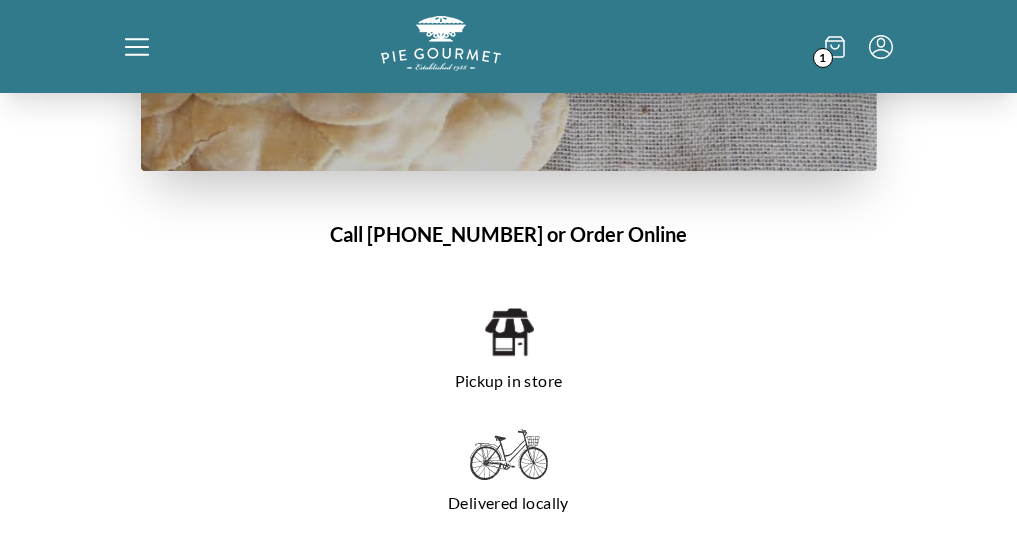 click at bounding box center [508, 332] 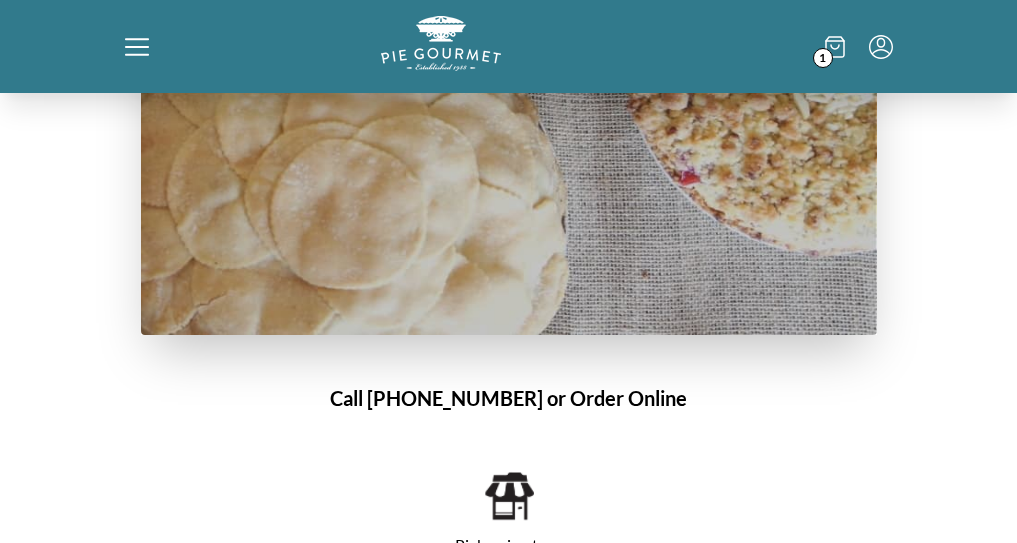 scroll, scrollTop: 1409, scrollLeft: 0, axis: vertical 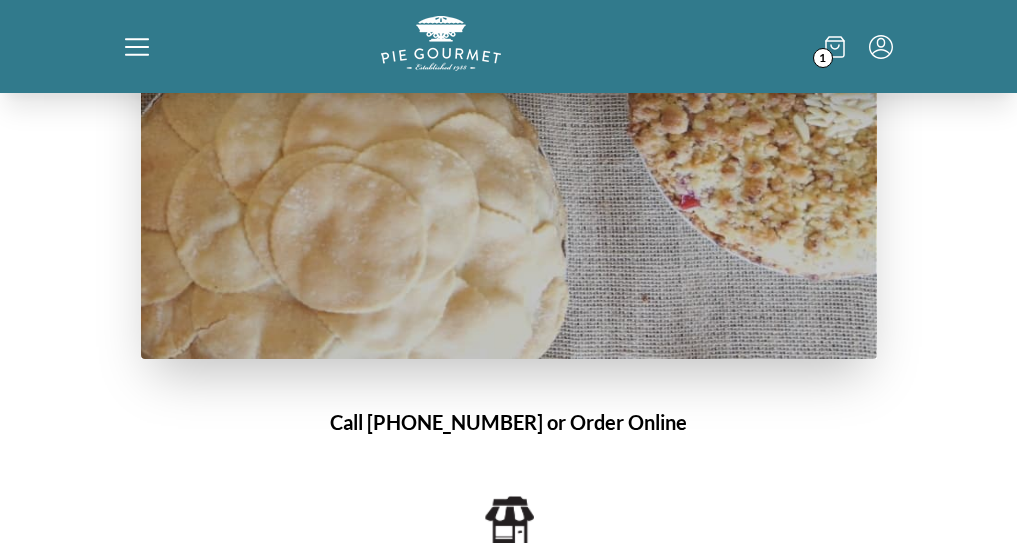 click 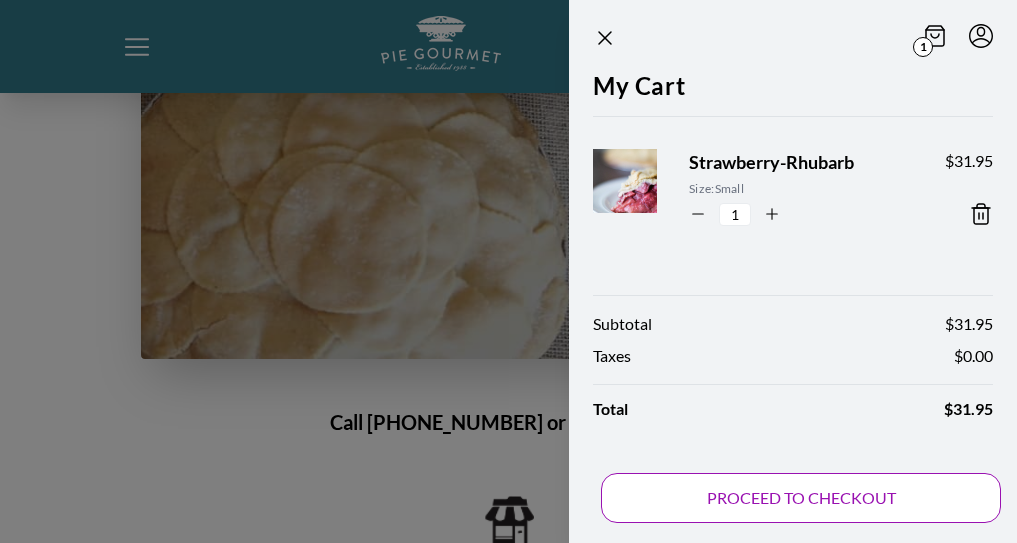 click on "PROCEED TO CHECKOUT" at bounding box center (801, 498) 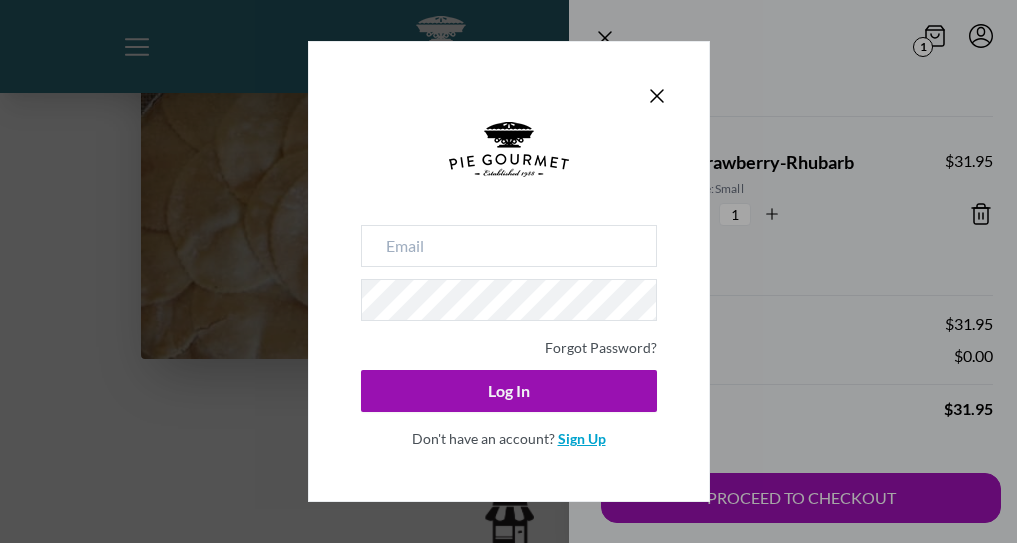 click on "Sign Up" at bounding box center (582, 438) 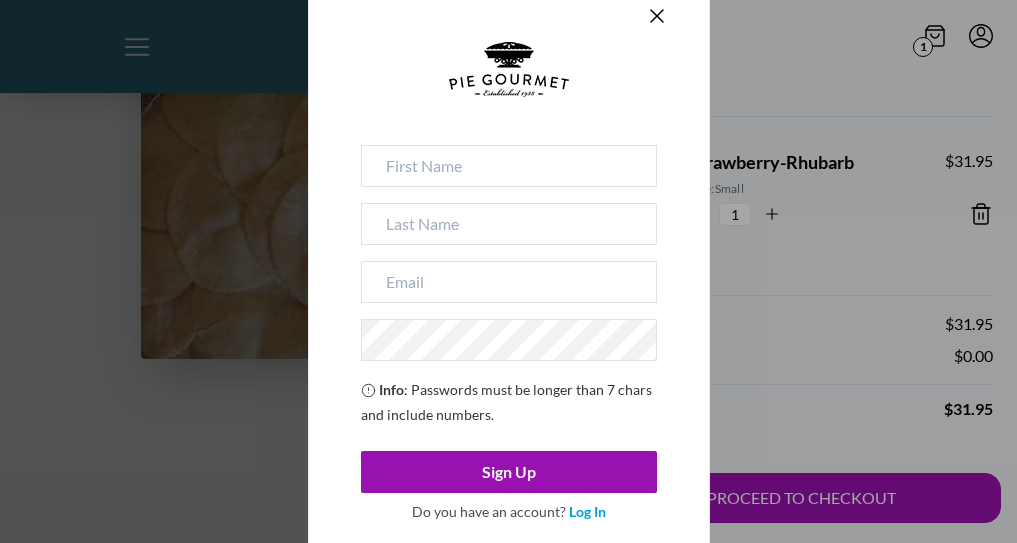 click on "Info : Passwords must be longer than 7 chars and include numbers.   Sign Up Do you have an account?   Log In" at bounding box center [509, 337] 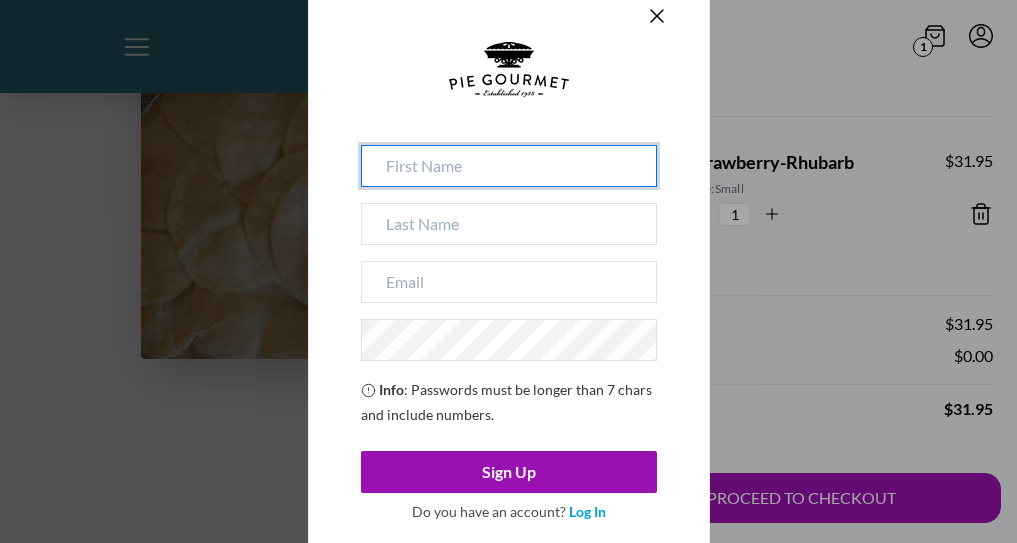 click at bounding box center (509, 166) 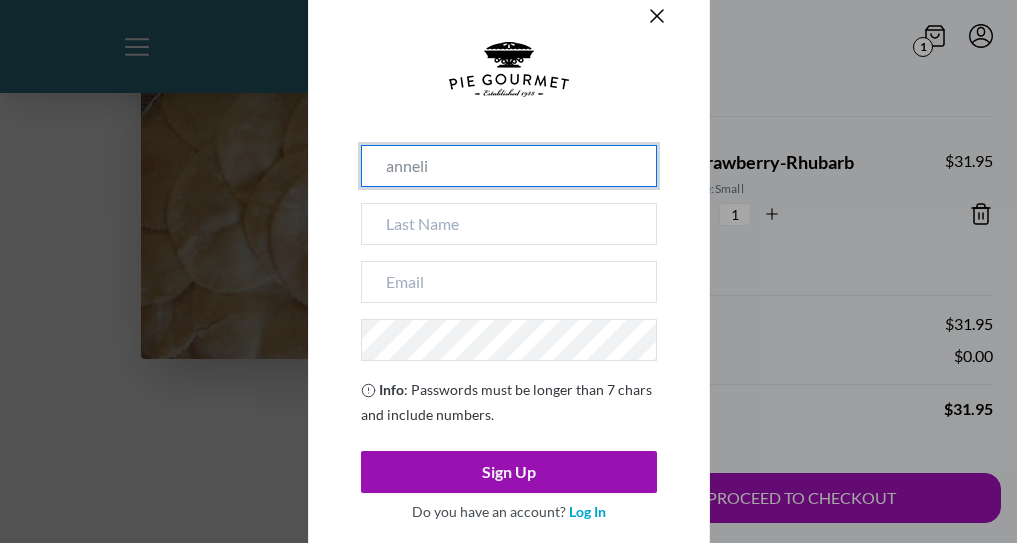 type on "anneli" 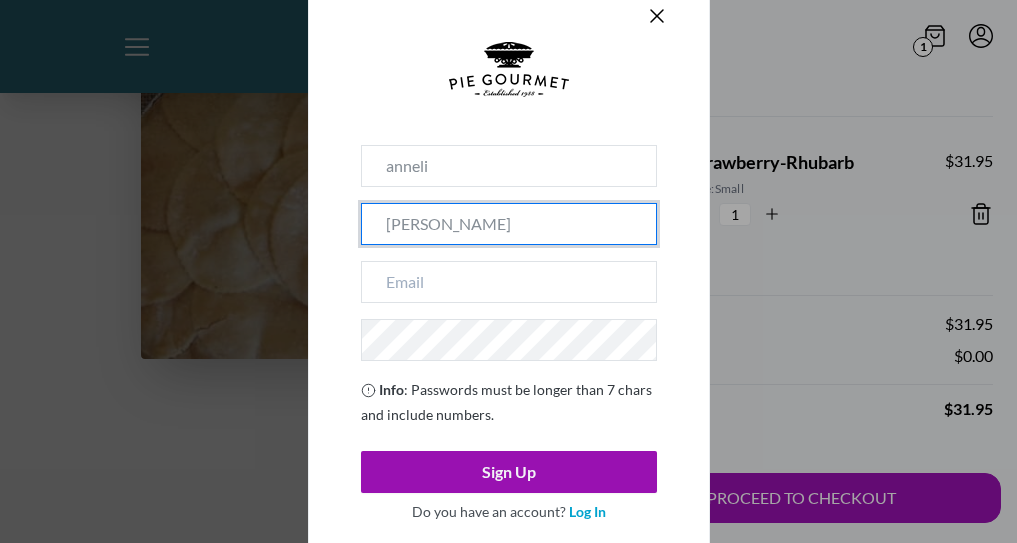 type on "[PERSON_NAME]" 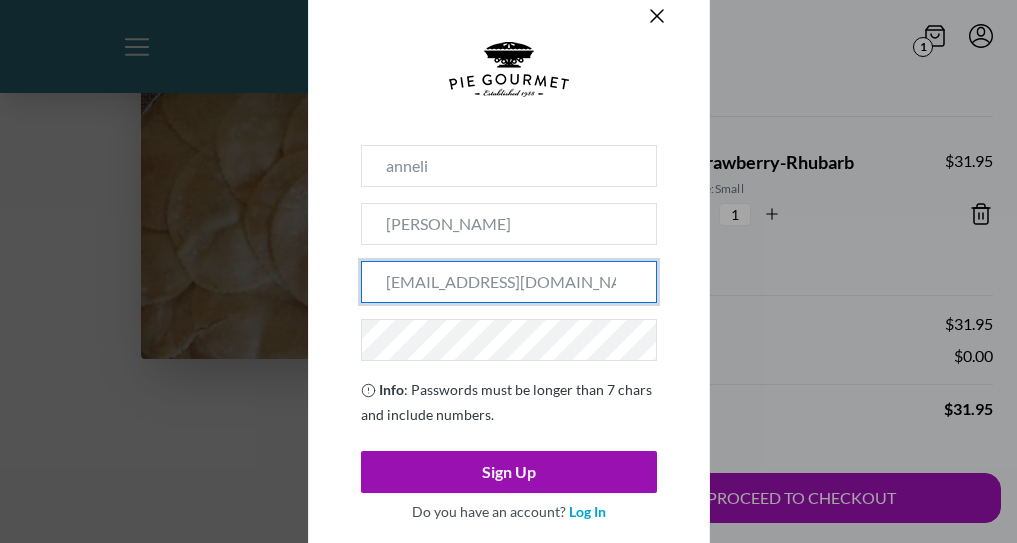 type on "[EMAIL_ADDRESS][DOMAIN_NAME]" 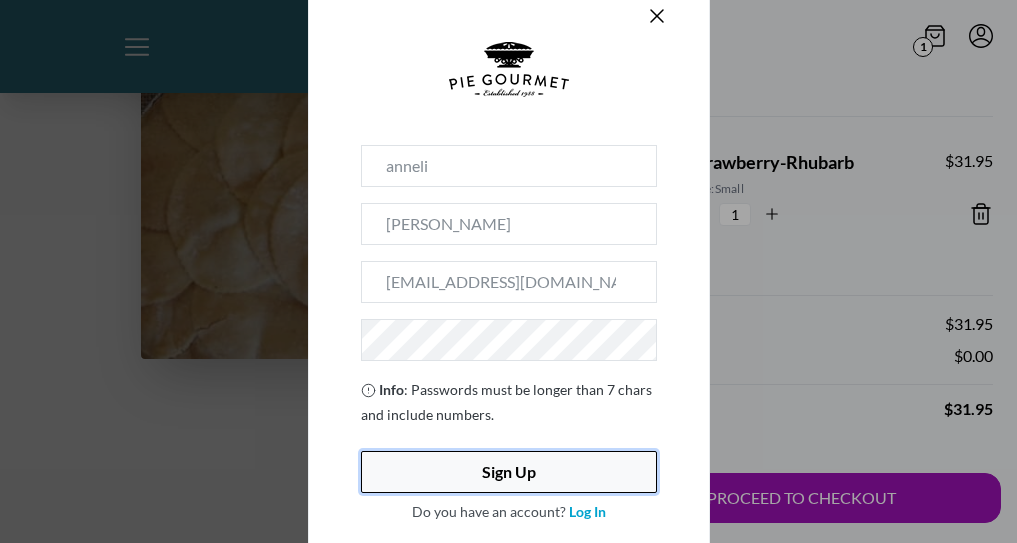click on "Sign Up" at bounding box center (509, 472) 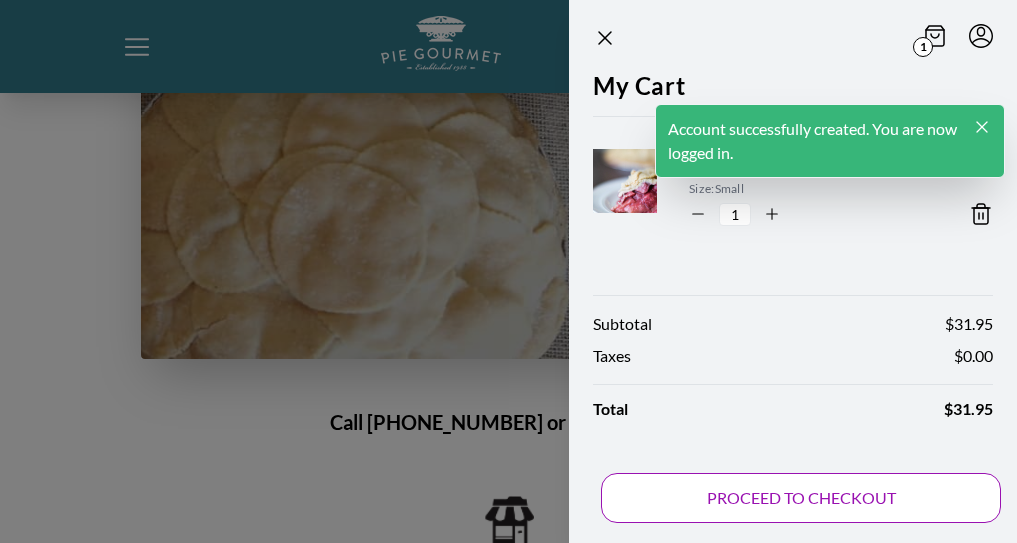 click on "PROCEED TO CHECKOUT" at bounding box center (801, 498) 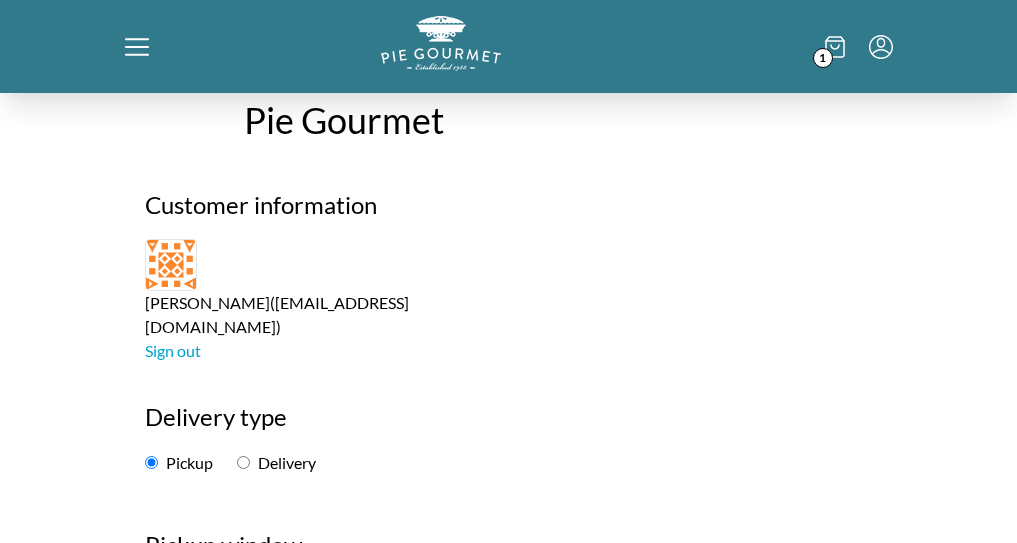 scroll, scrollTop: 133, scrollLeft: 0, axis: vertical 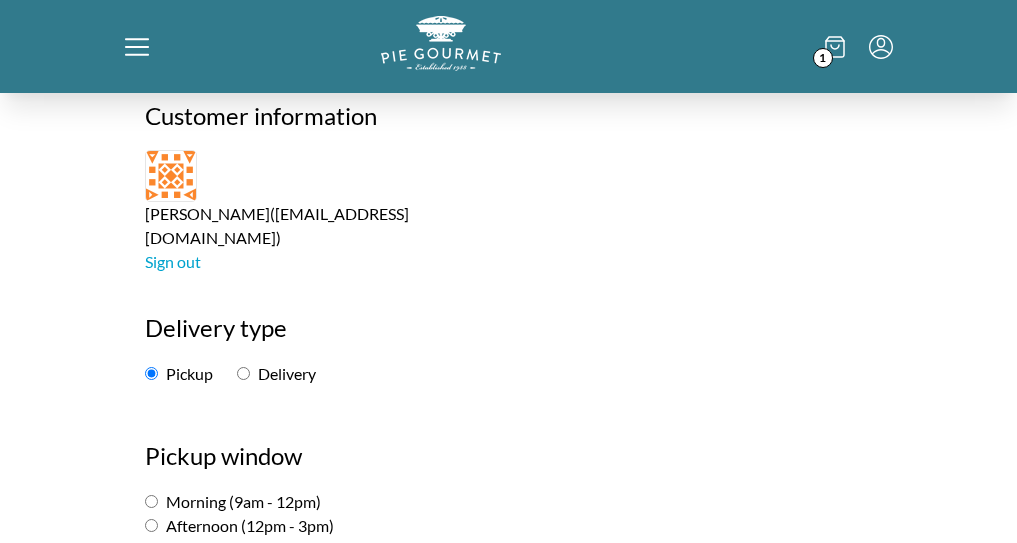 click on "Delivery" at bounding box center [276, 373] 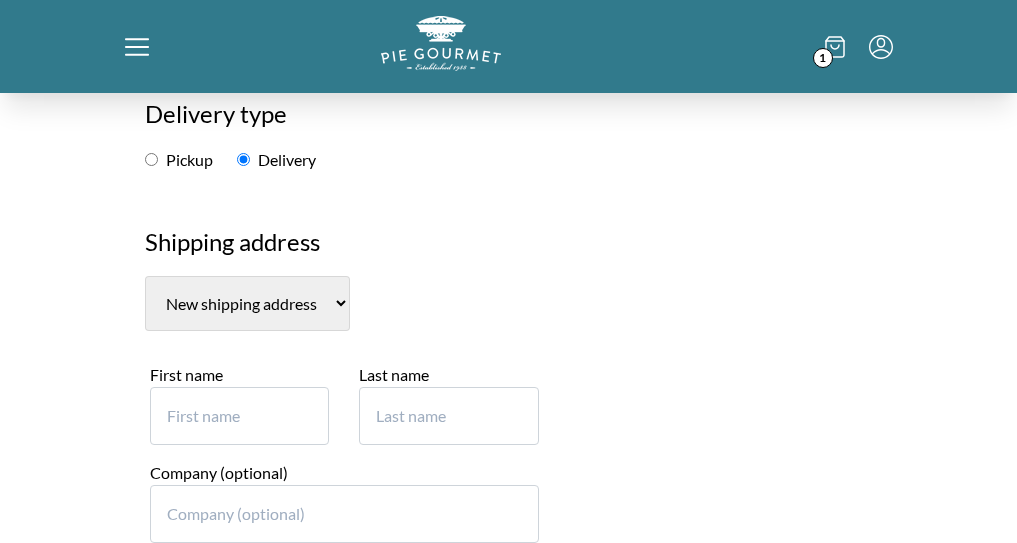 scroll, scrollTop: 374, scrollLeft: 0, axis: vertical 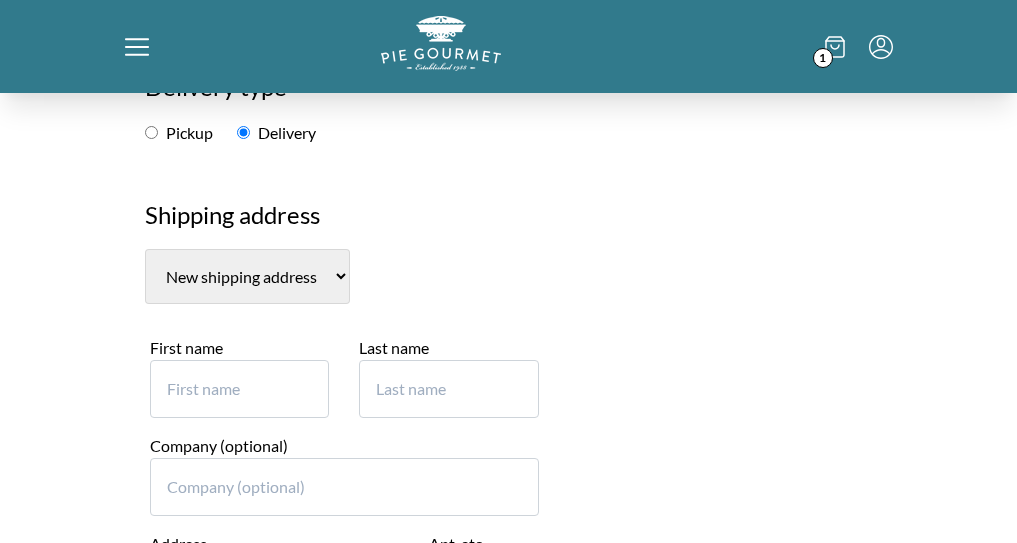click on "New shipping address" at bounding box center [247, 276] 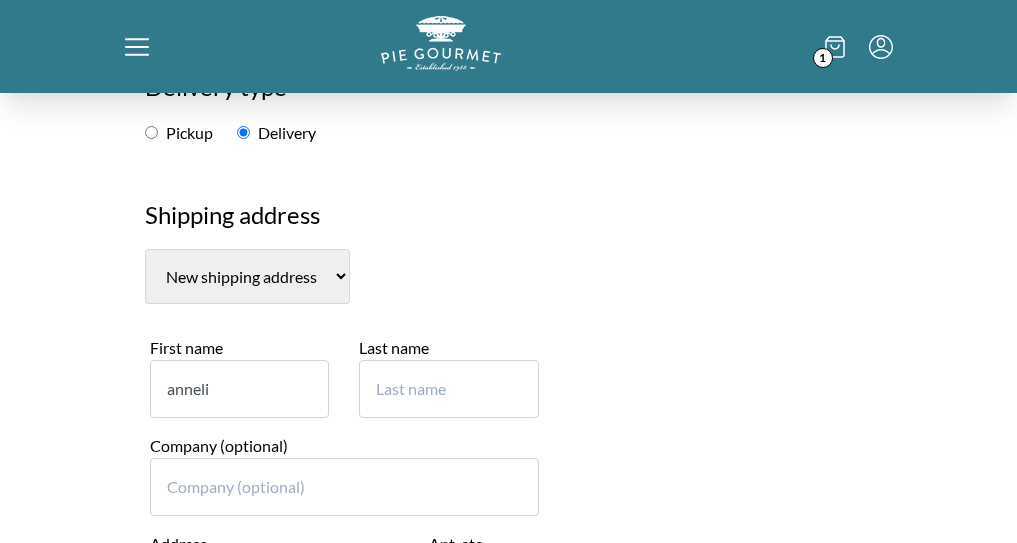 type on "anneli" 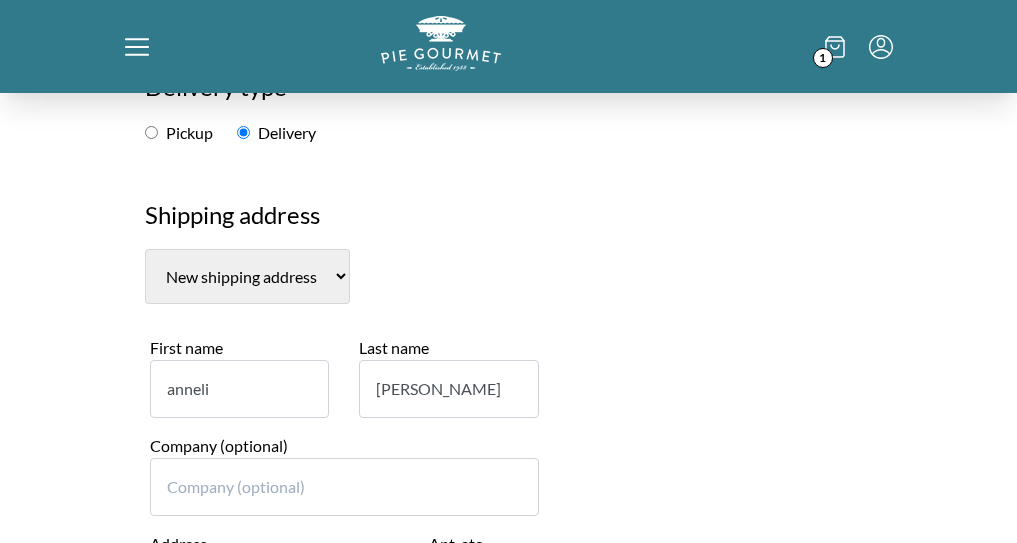 type on "[PERSON_NAME]" 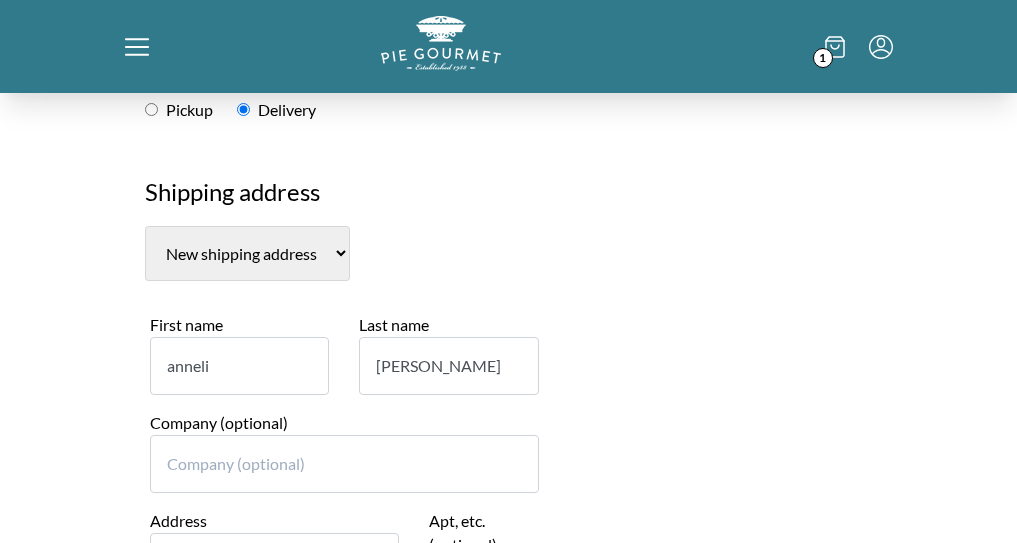 scroll, scrollTop: 738, scrollLeft: 0, axis: vertical 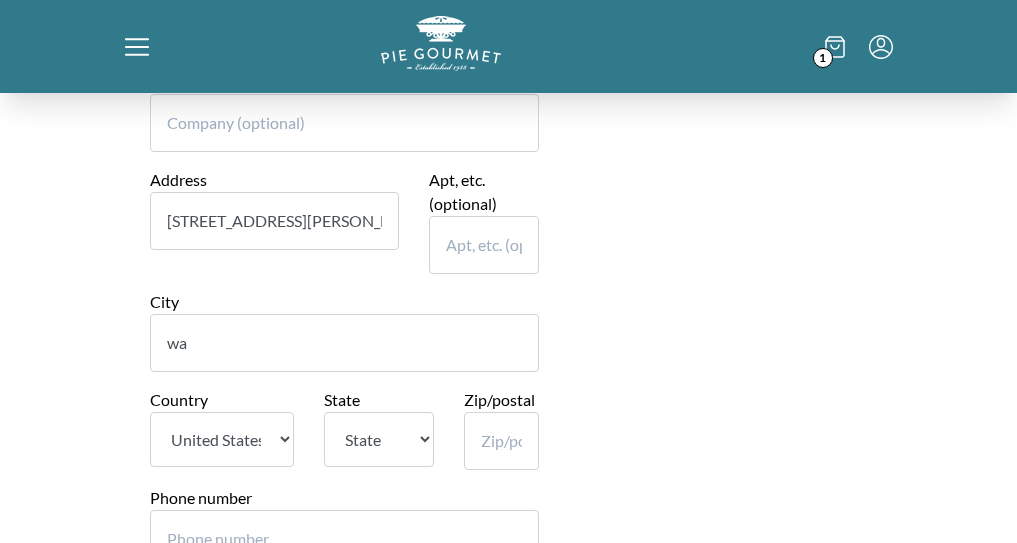 type on "w" 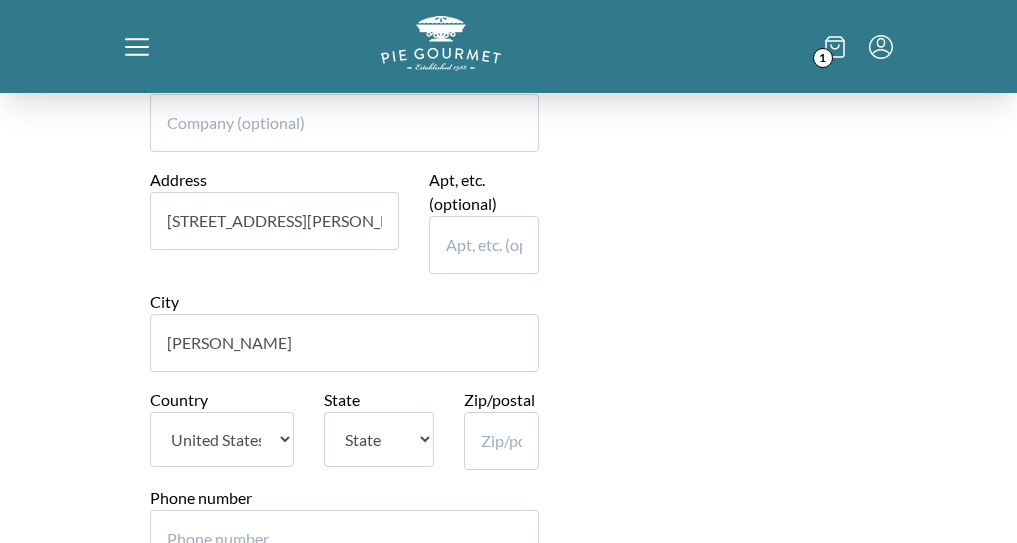 type on "[PERSON_NAME]" 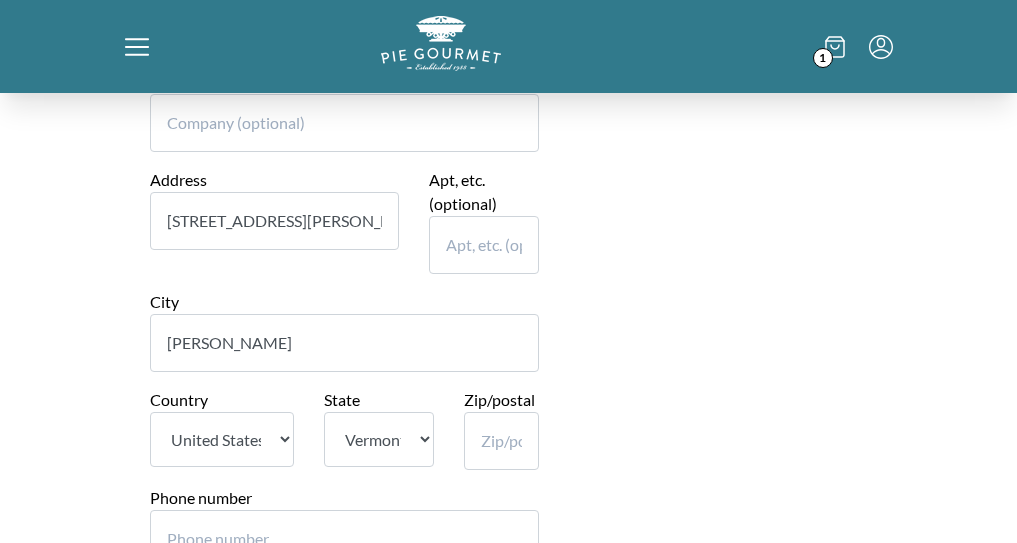 click on "State [US_STATE] [US_STATE] [US_STATE] [US_STATE] [US_STATE] [US_STATE] [US_STATE] [US_STATE] [US_STATE] [US_STATE] [US_STATE] [US_STATE] [US_STATE] [US_STATE] [US_STATE] [US_STATE] [US_STATE] [US_STATE] [US_STATE] [US_STATE] [US_STATE] [US_STATE] [US_STATE] [US_STATE] [US_STATE] [US_STATE] [US_STATE] [US_STATE] [US_STATE] [US_STATE] [US_STATE] [US_STATE] [US_STATE] [US_STATE] [US_STATE] [US_STATE] [US_STATE] [US_STATE] [US_STATE] [US_STATE] [US_STATE] [US_STATE] [US_STATE] [US_STATE] [US_STATE] [US_STATE] [US_STATE][PERSON_NAME][US_STATE] [US_STATE][PERSON_NAME] [US_STATE] [US_STATE] [US_STATE] Armed Forces Americas Armed Forces Europe Armed Forces Pacific [US_STATE] [US_STATE] [PERSON_NAME][US_STATE] [US_STATE] [US_STATE] [US_STATE] [GEOGRAPHIC_DATA]" at bounding box center [379, 439] 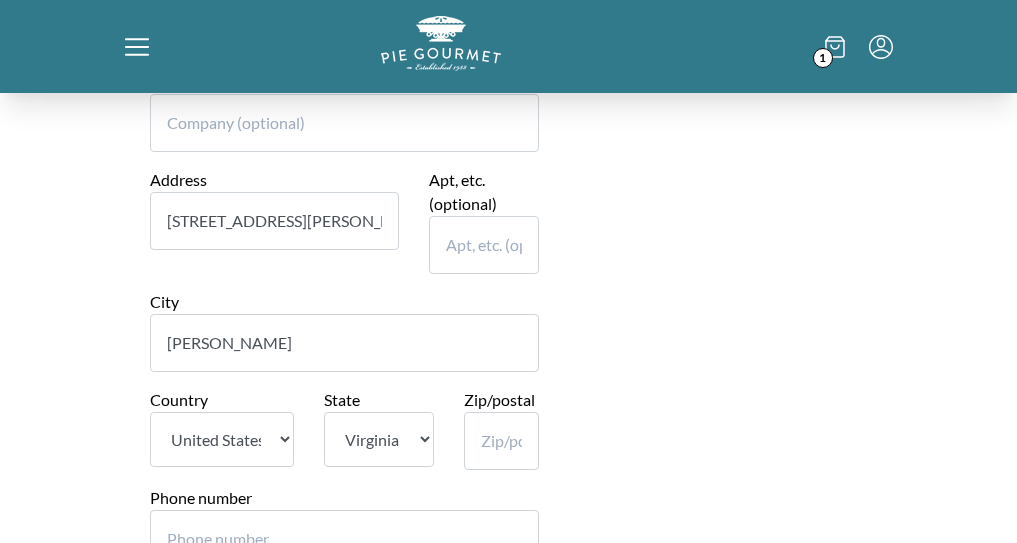 click on "Zip/postal" at bounding box center (501, 441) 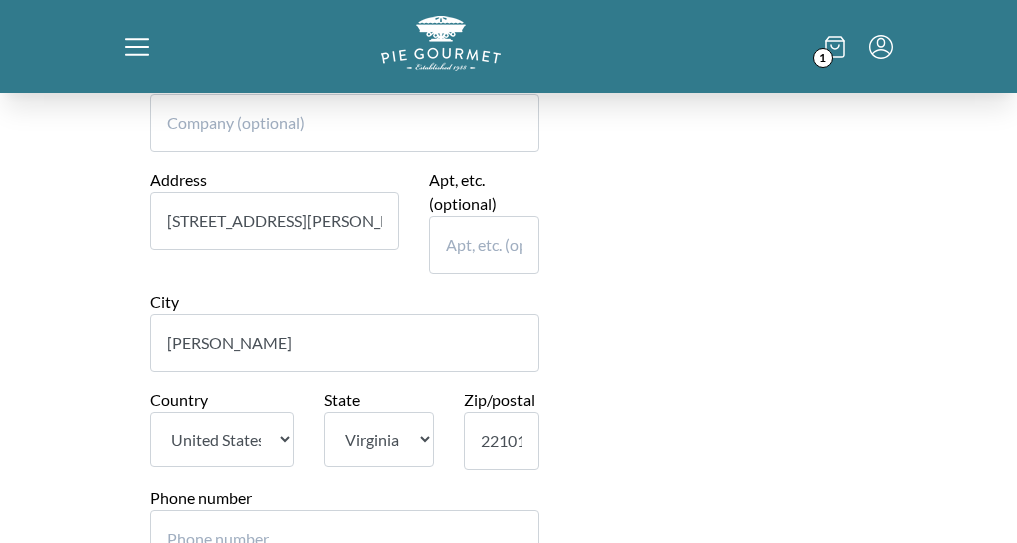 scroll, scrollTop: 0, scrollLeft: 5, axis: horizontal 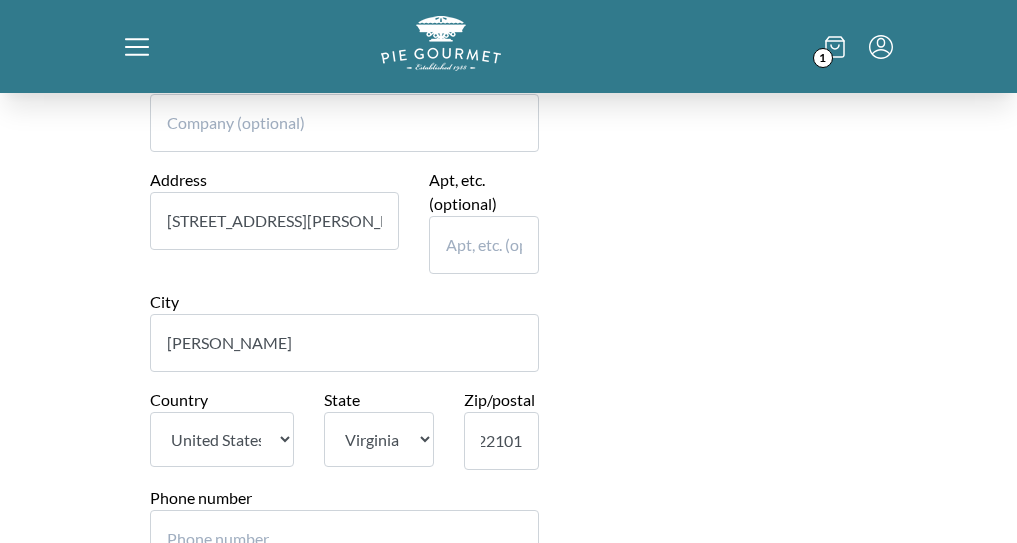 type on "22101" 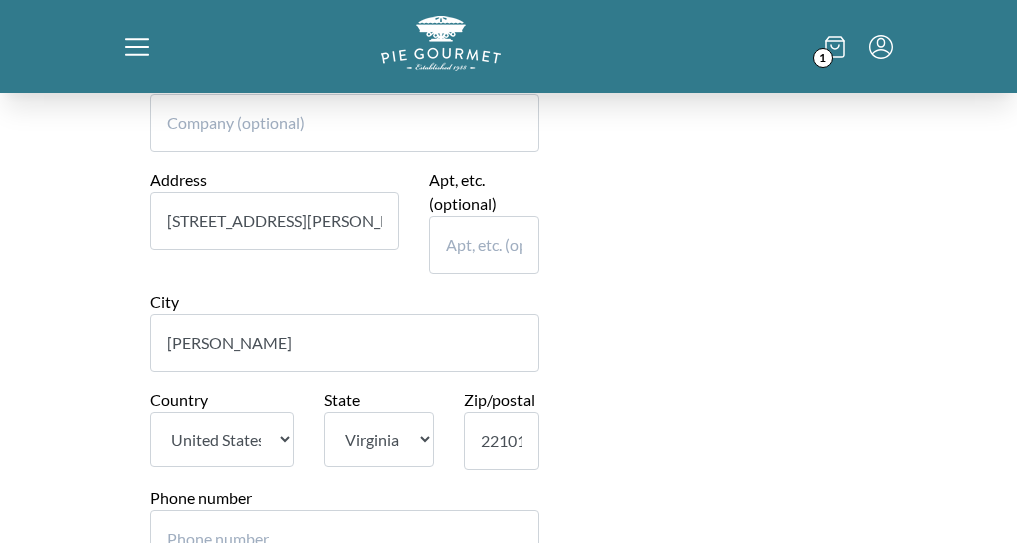 click on "Phone number" at bounding box center [345, 539] 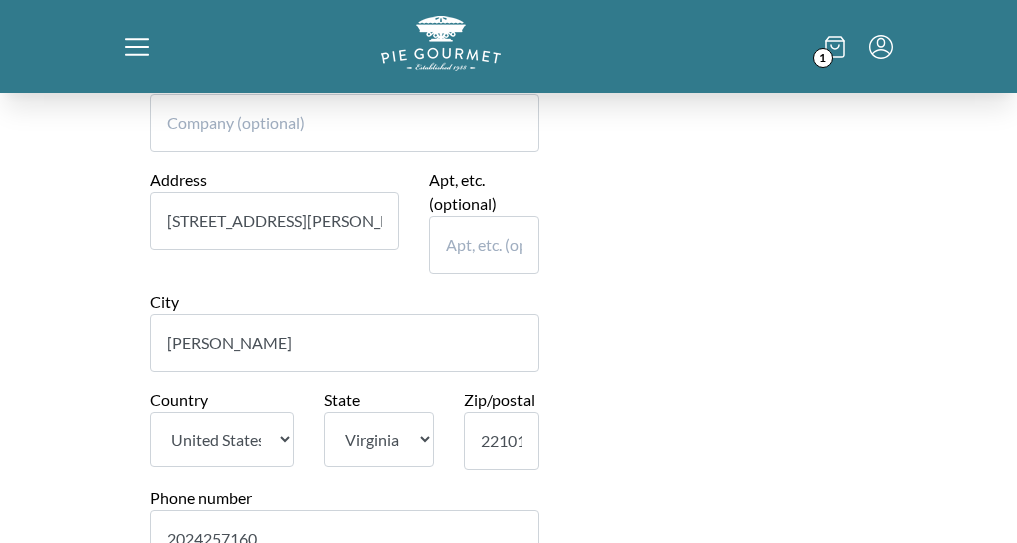 type on "2024257160" 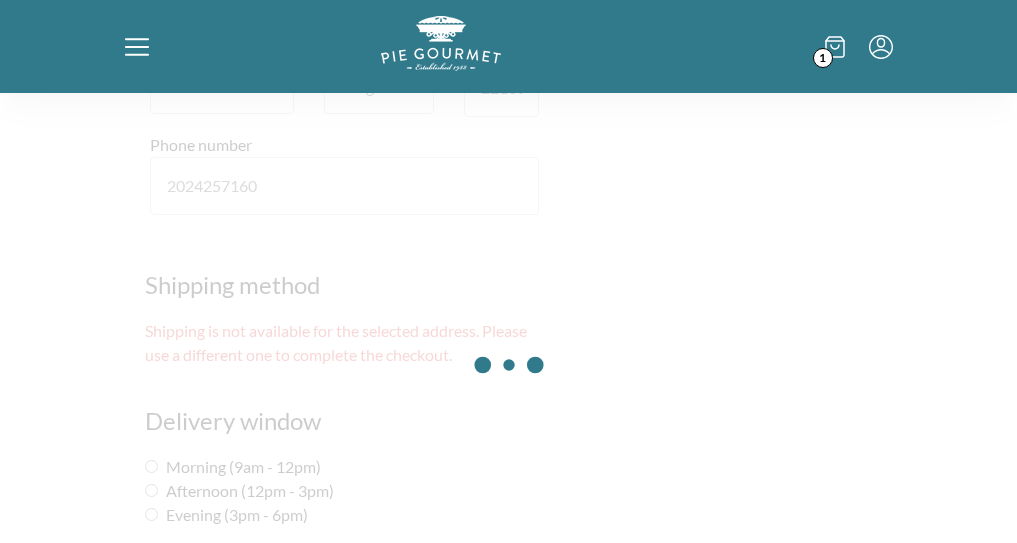 scroll, scrollTop: 1106, scrollLeft: 0, axis: vertical 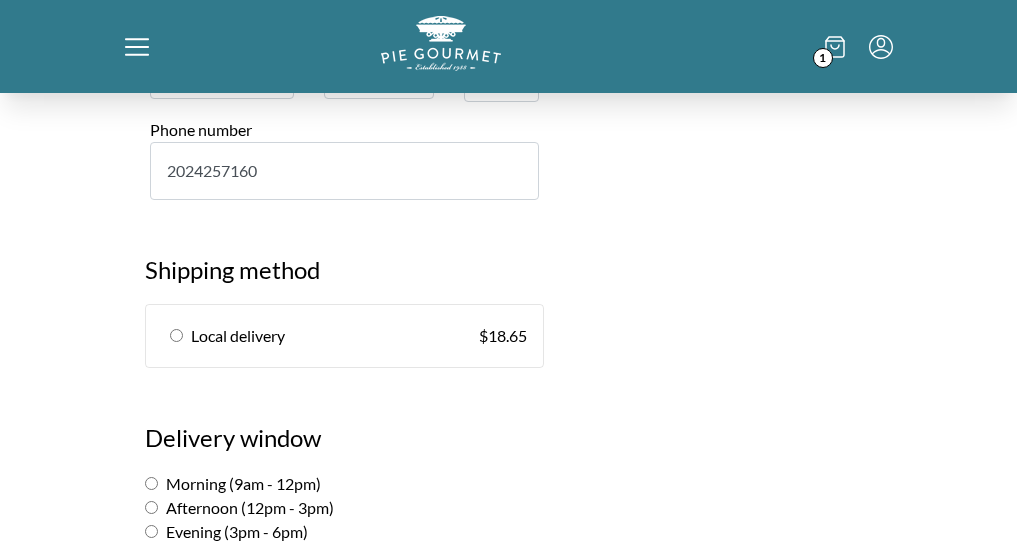 click at bounding box center [176, 335] 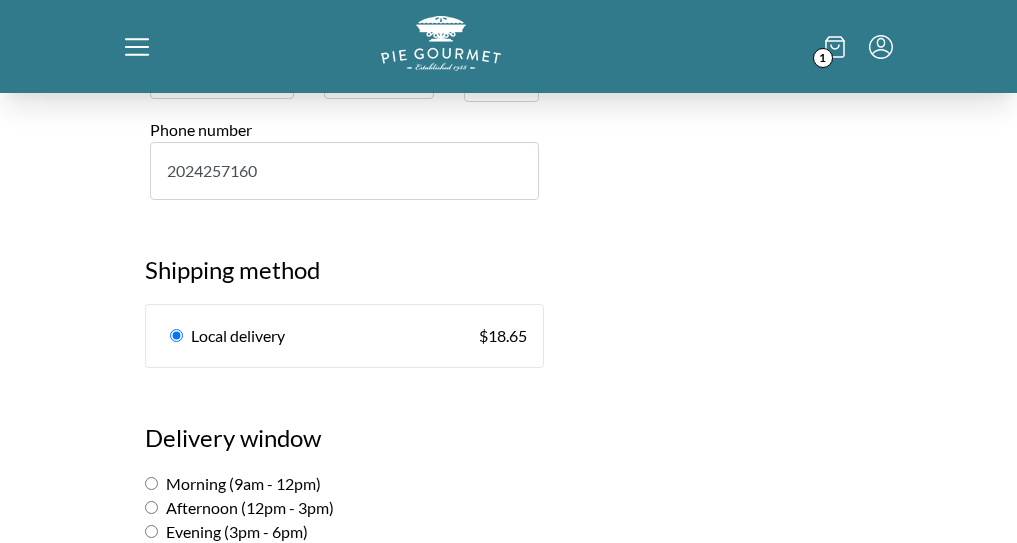 radio on "true" 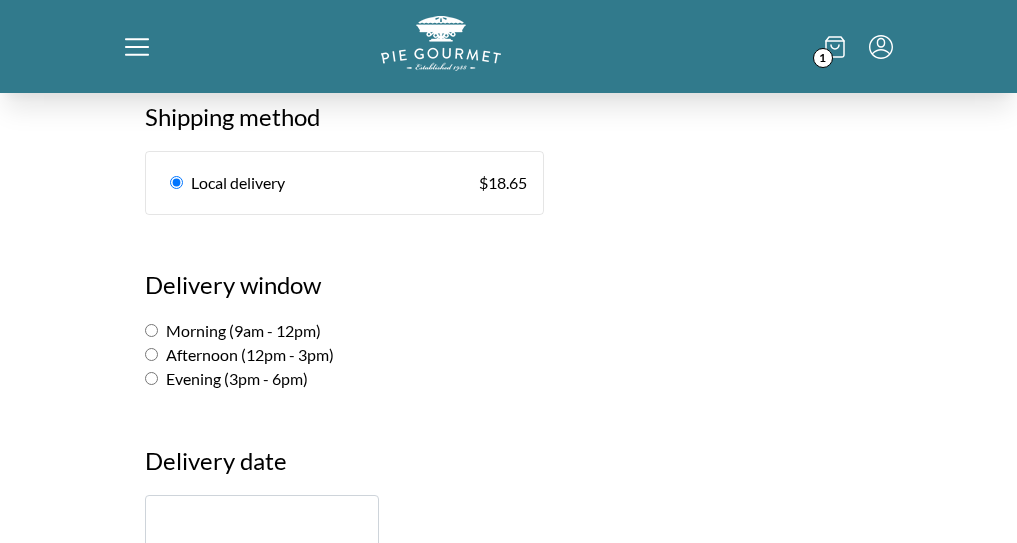 scroll, scrollTop: 1268, scrollLeft: 0, axis: vertical 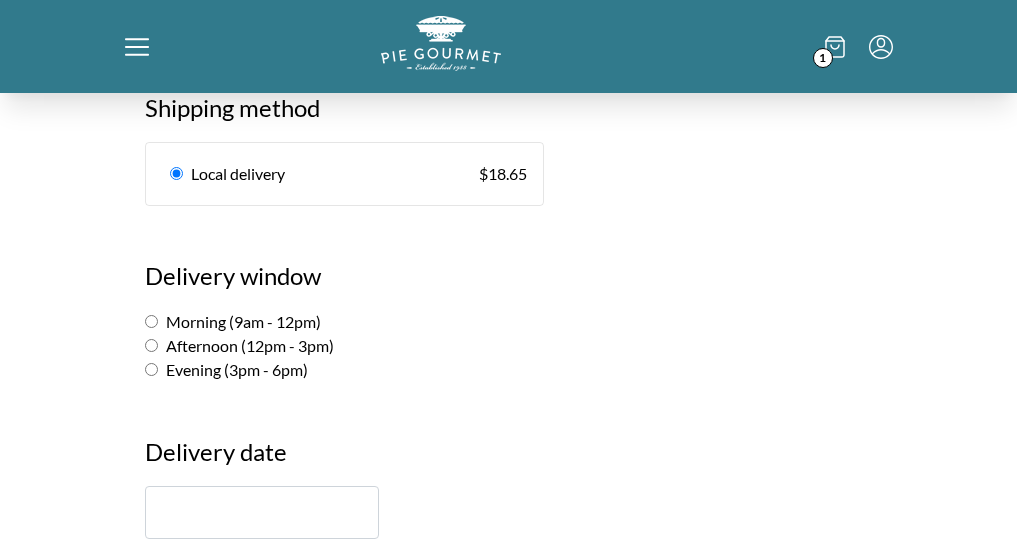click at bounding box center (262, 512) 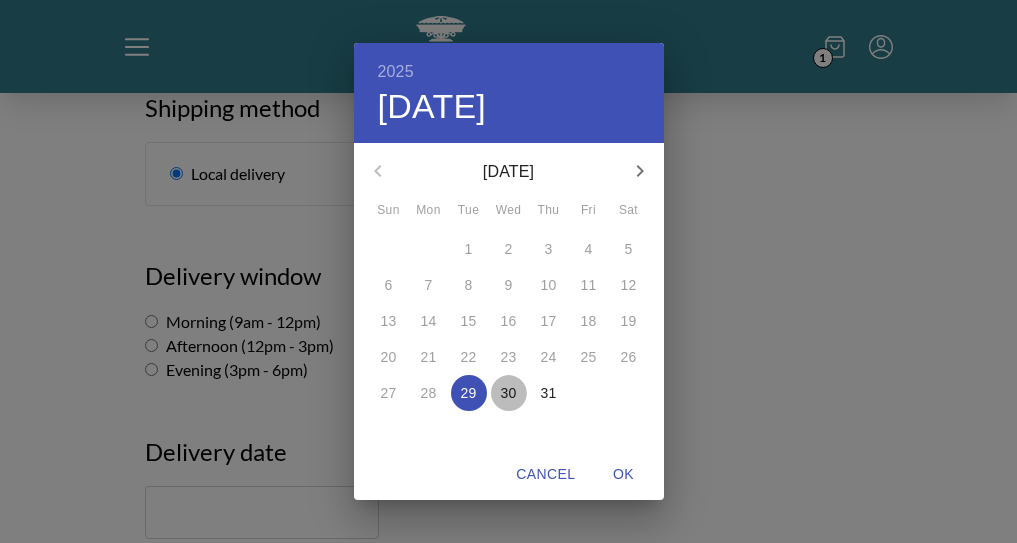 click on "30" at bounding box center [509, 393] 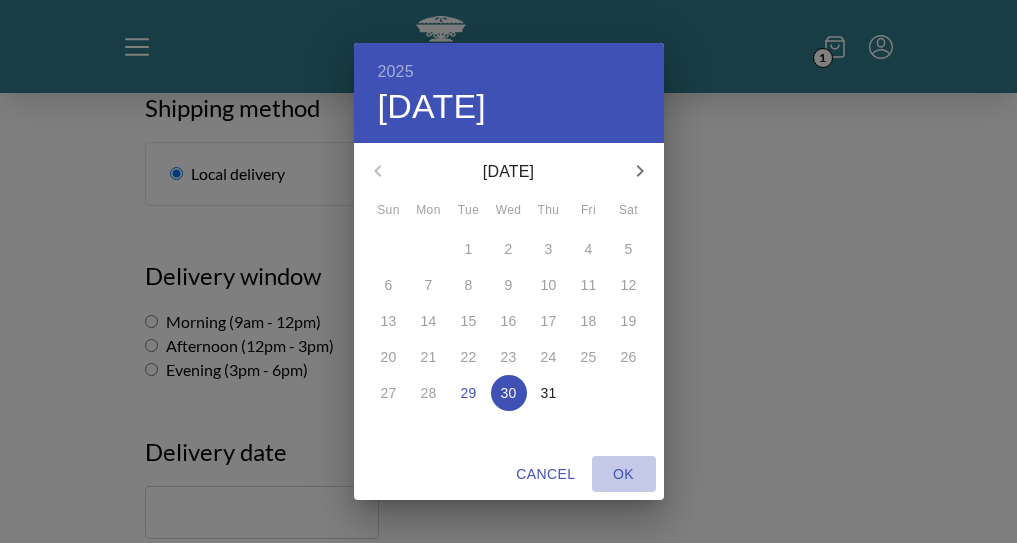 click on "OK" at bounding box center (624, 474) 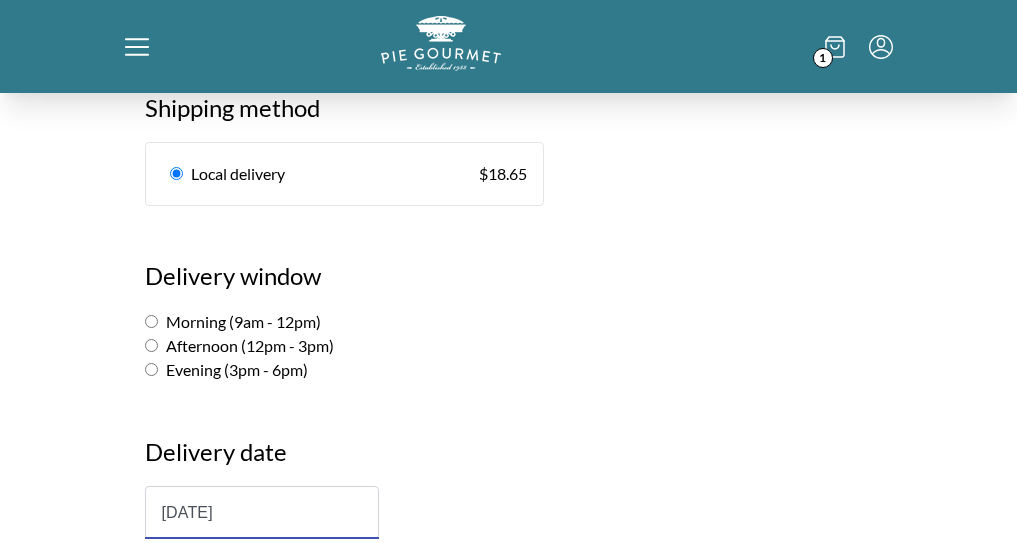 click on "Morning (9am - 12pm)" at bounding box center [151, 321] 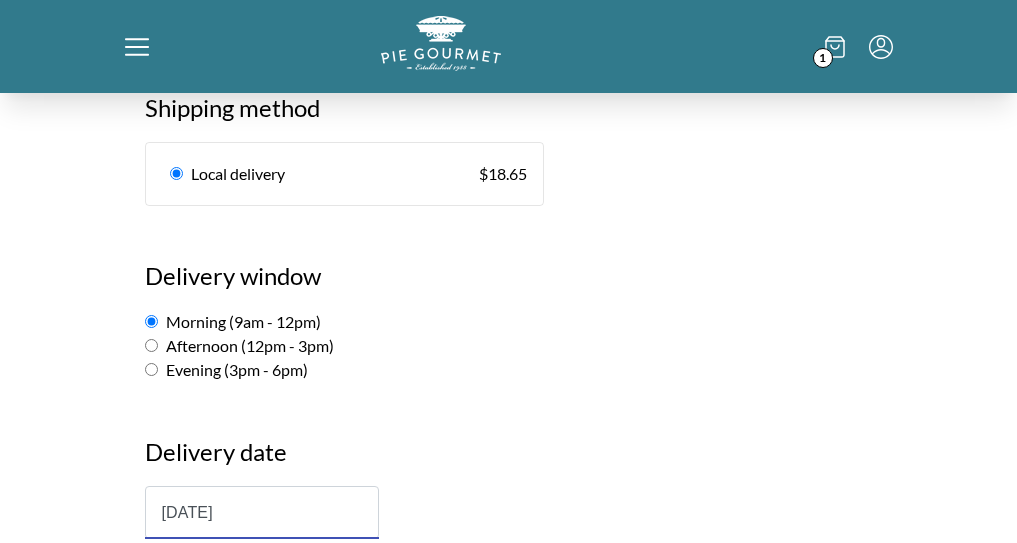 radio on "true" 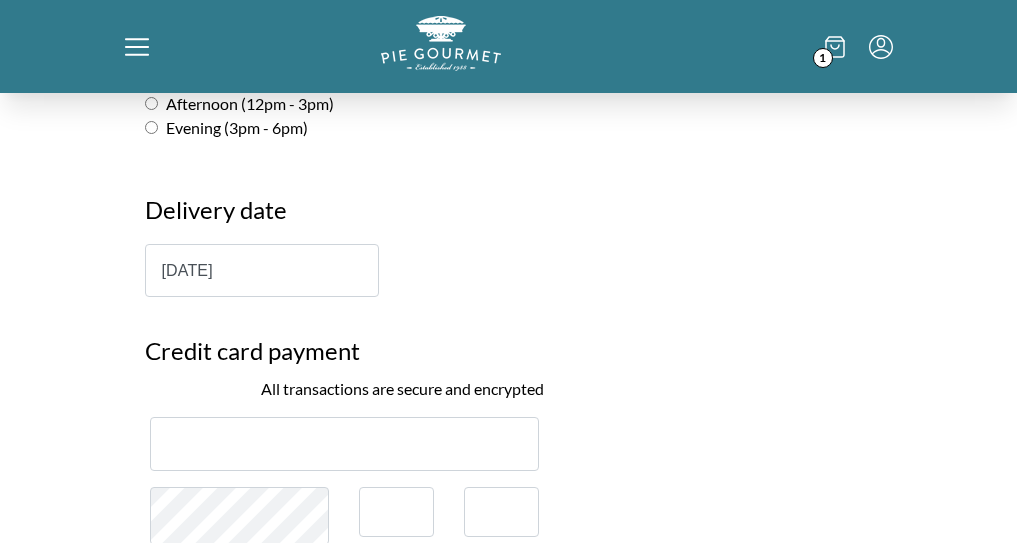 scroll, scrollTop: 1511, scrollLeft: 0, axis: vertical 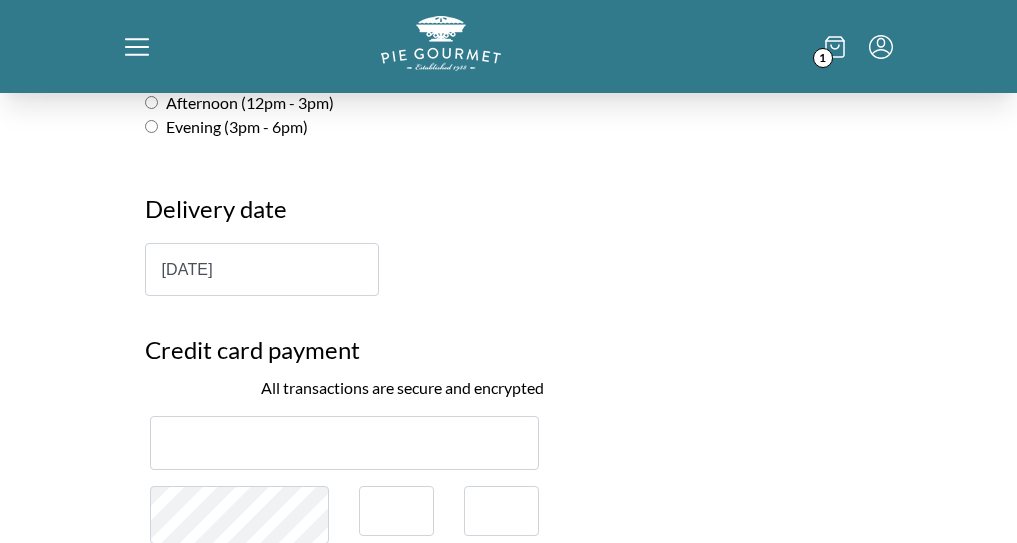 drag, startPoint x: 695, startPoint y: 387, endPoint x: 686, endPoint y: 380, distance: 11.401754 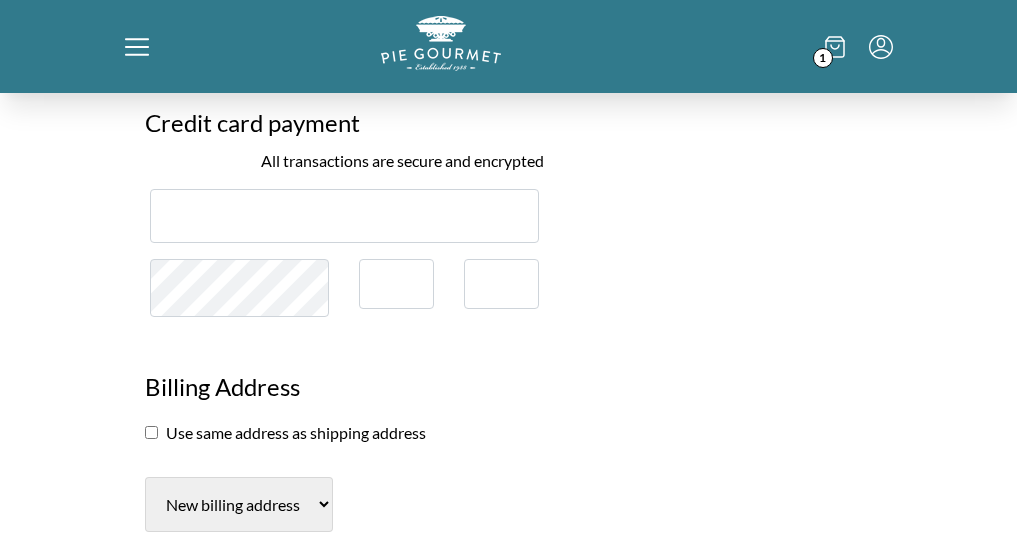 scroll, scrollTop: 1741, scrollLeft: 0, axis: vertical 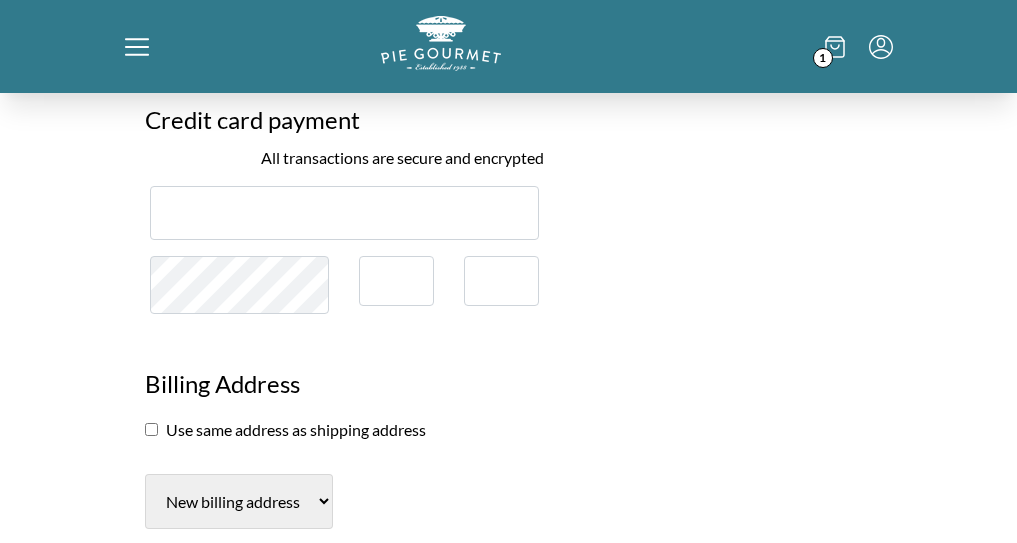 click at bounding box center [151, 429] 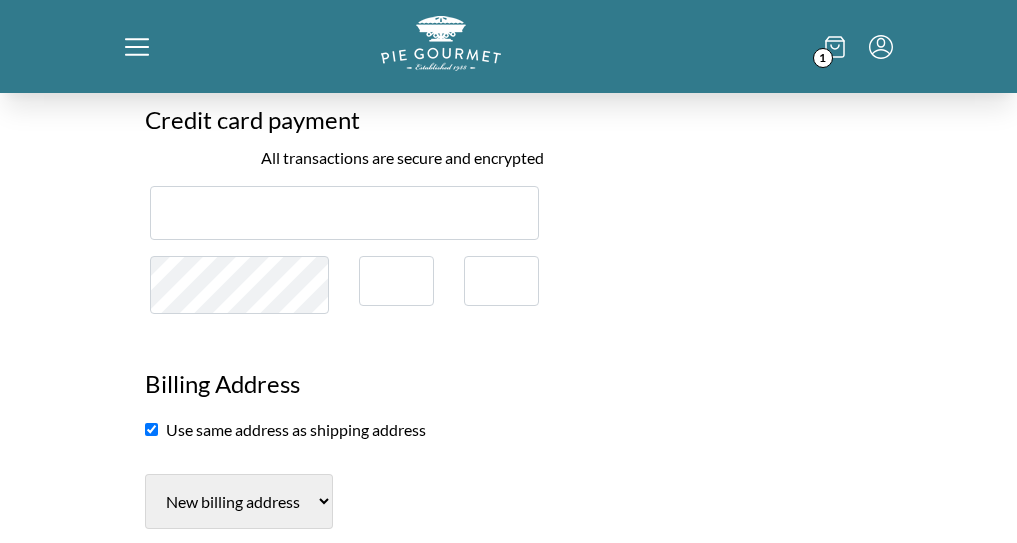 checkbox on "true" 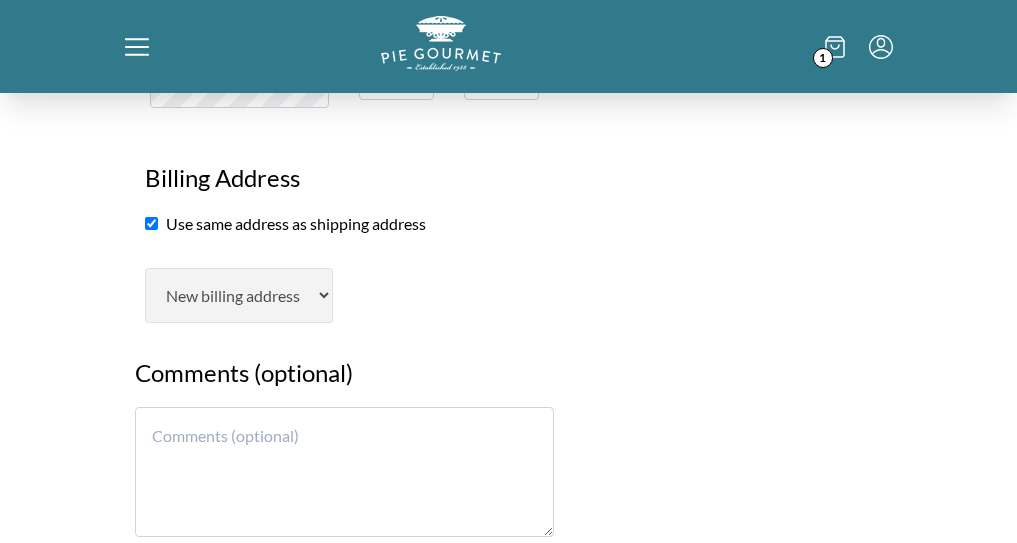 scroll, scrollTop: 1952, scrollLeft: 0, axis: vertical 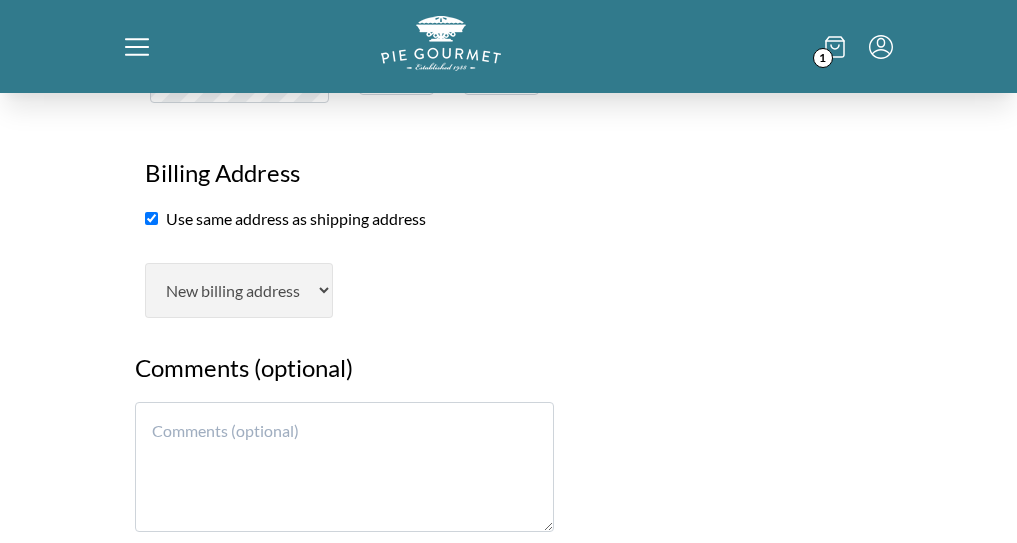 click at bounding box center (345, 467) 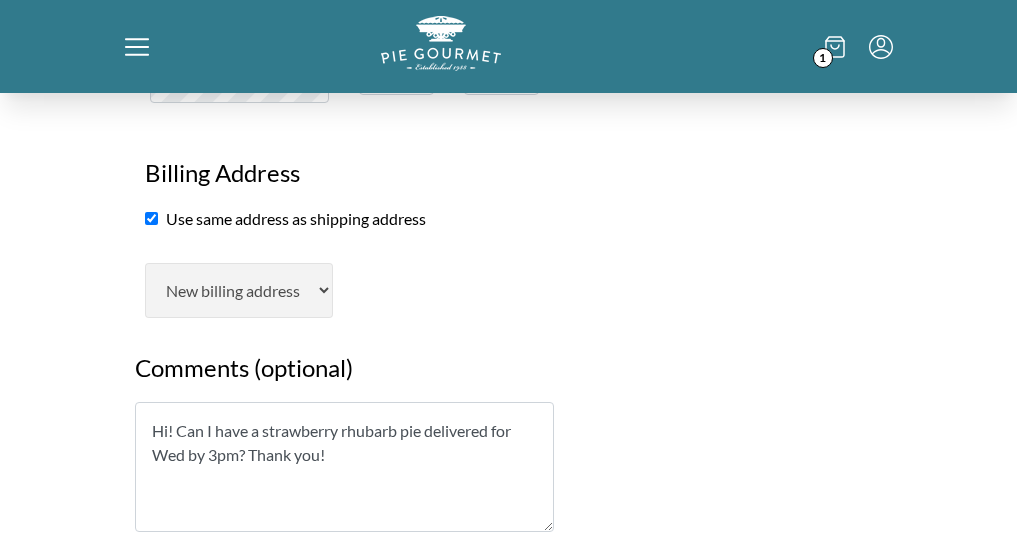 type on "Hi! Can I have a strawberry rhubarb pie delivered for Wed by 3pm? Thank you!" 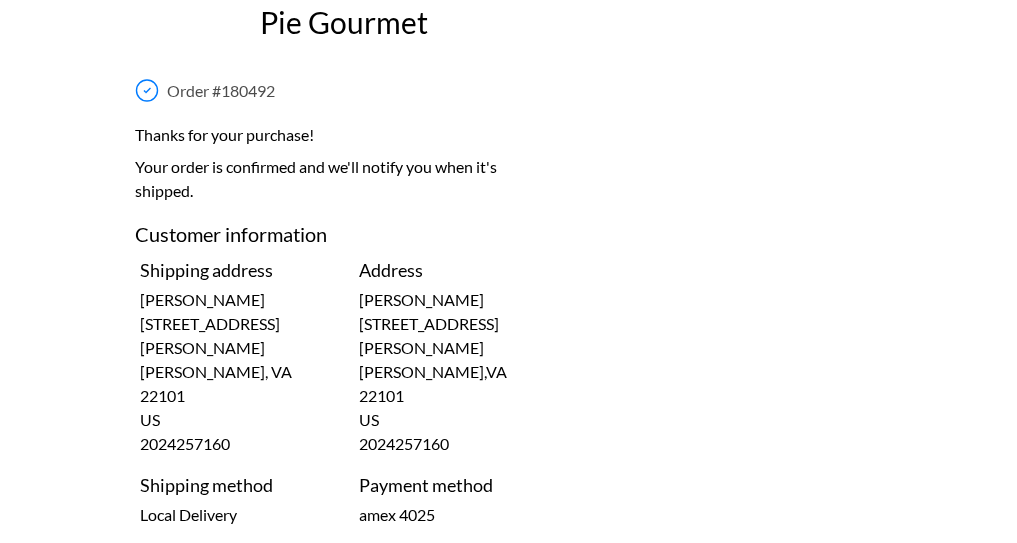scroll, scrollTop: 0, scrollLeft: 0, axis: both 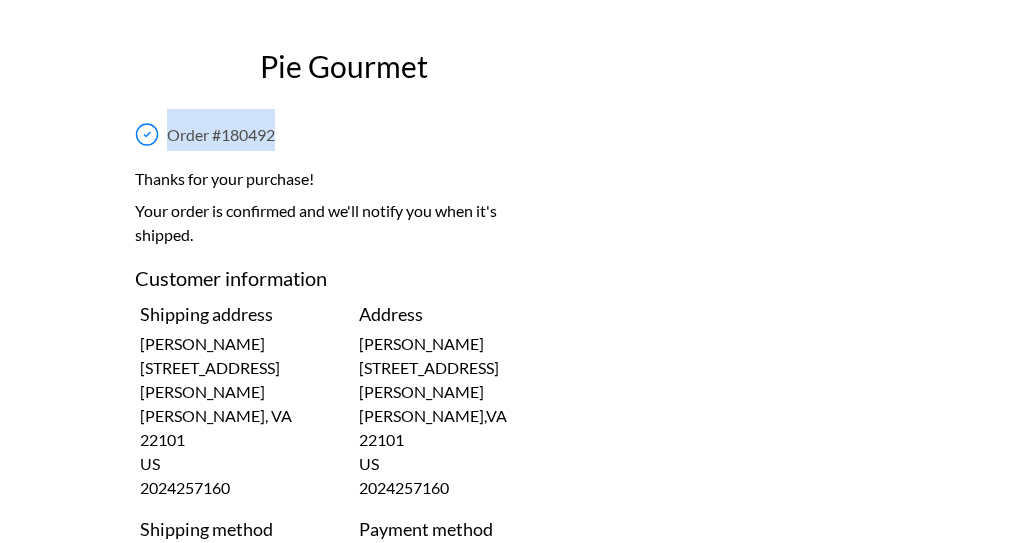 drag, startPoint x: 299, startPoint y: 134, endPoint x: 154, endPoint y: 131, distance: 145.03104 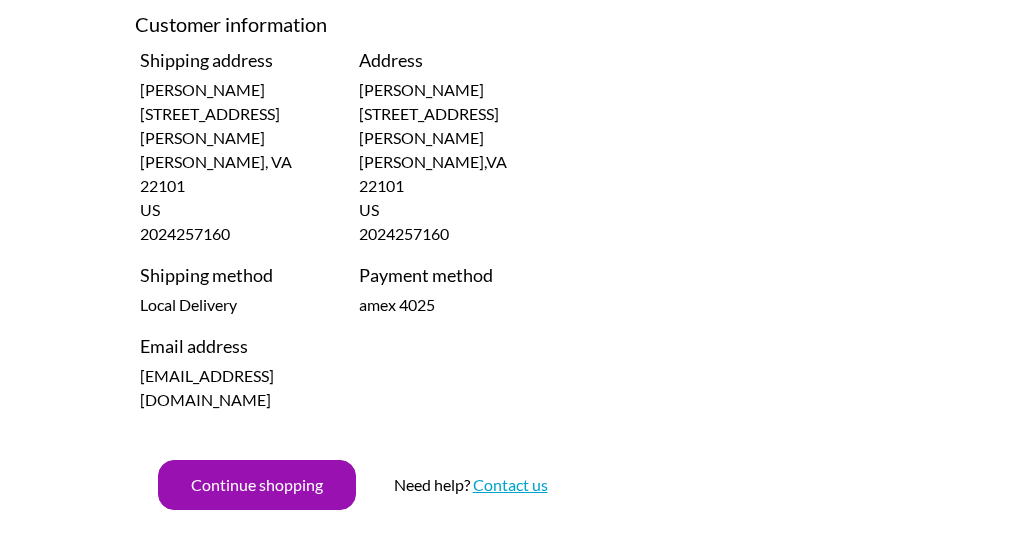 click on "Contact us" at bounding box center [510, 484] 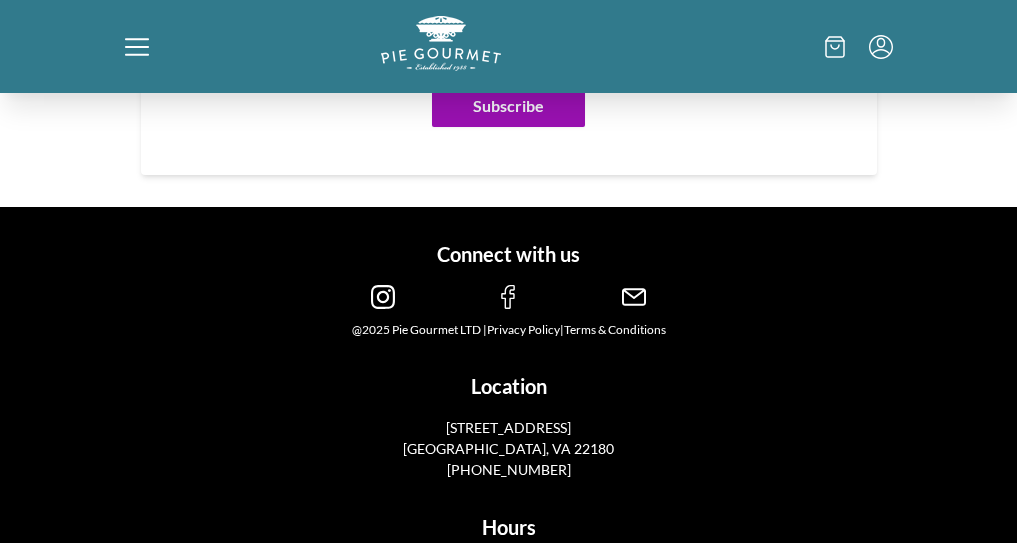 scroll, scrollTop: 3153, scrollLeft: 0, axis: vertical 